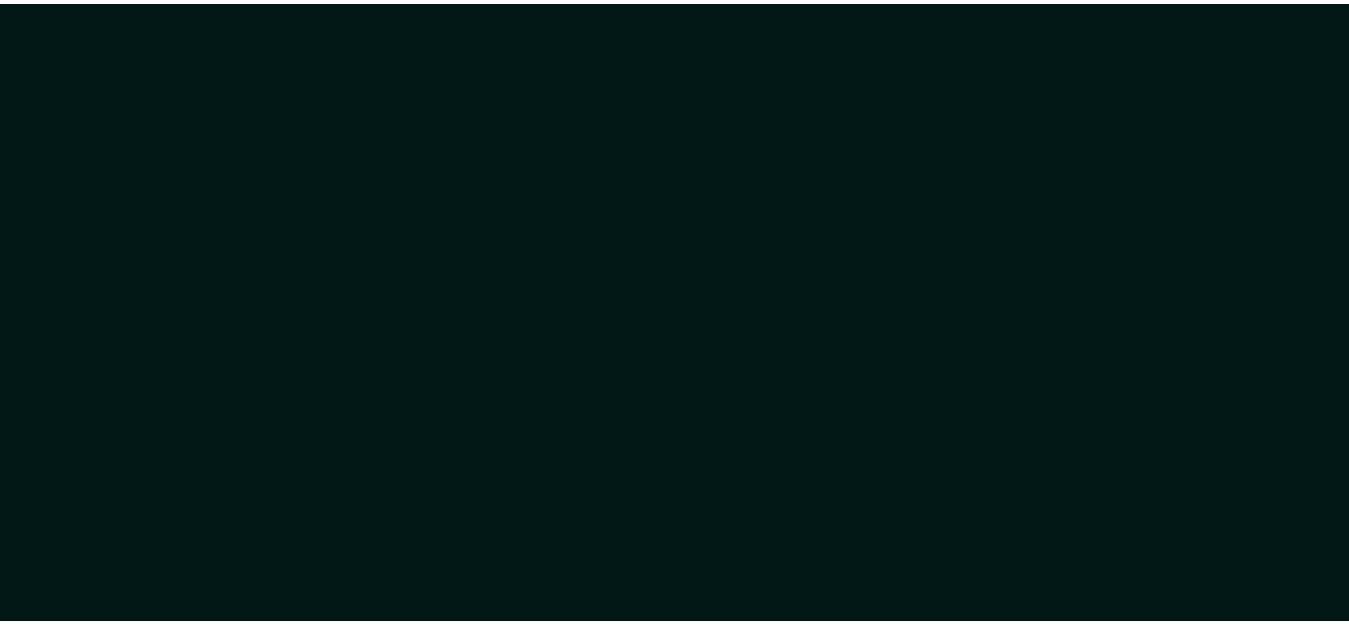 scroll, scrollTop: 0, scrollLeft: 0, axis: both 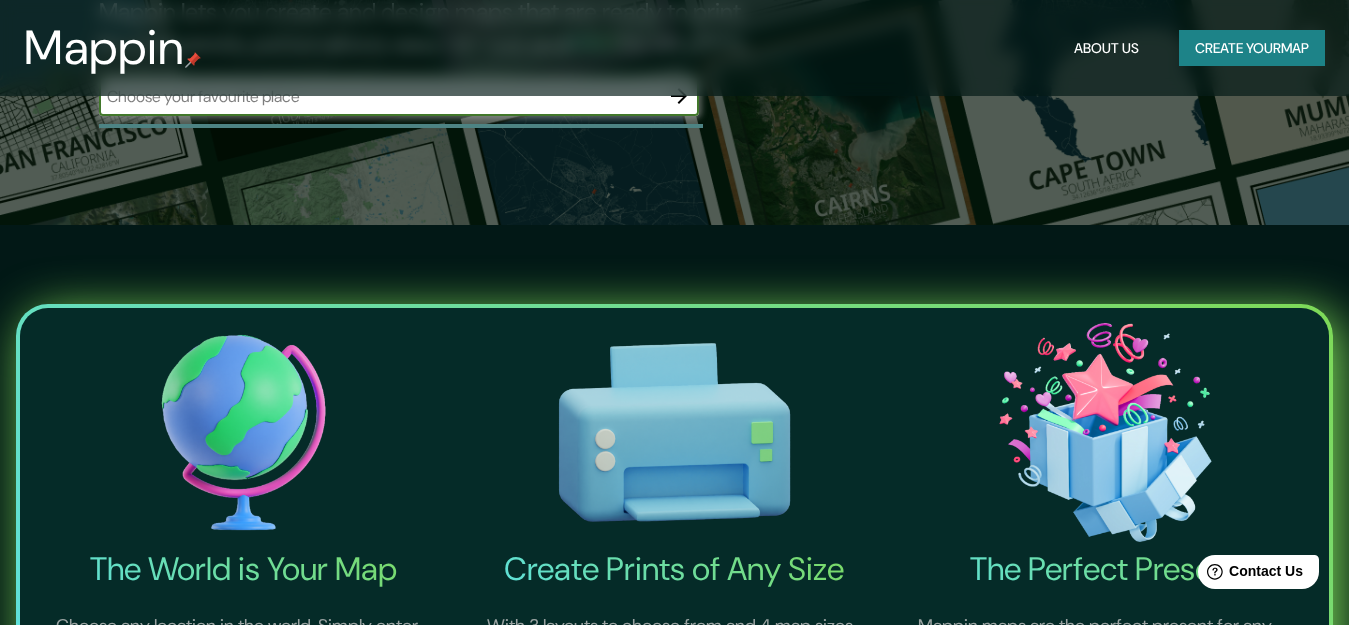click on "Create your   map" at bounding box center (1252, 48) 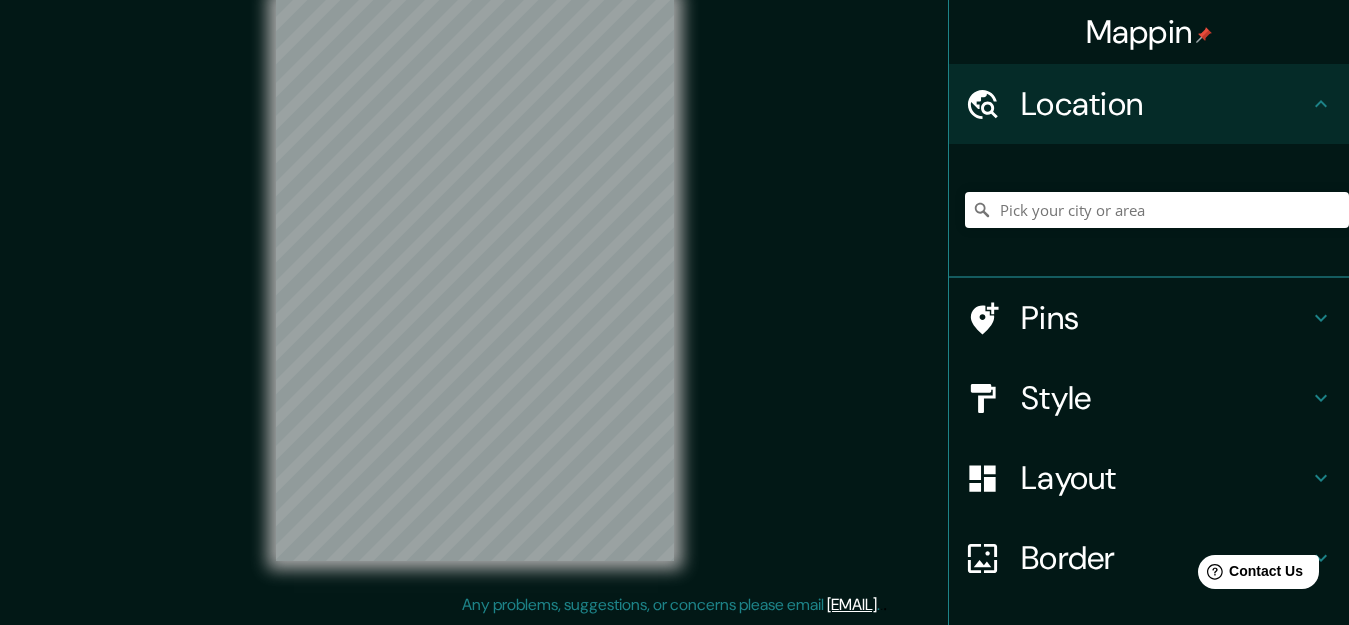 scroll, scrollTop: 0, scrollLeft: 0, axis: both 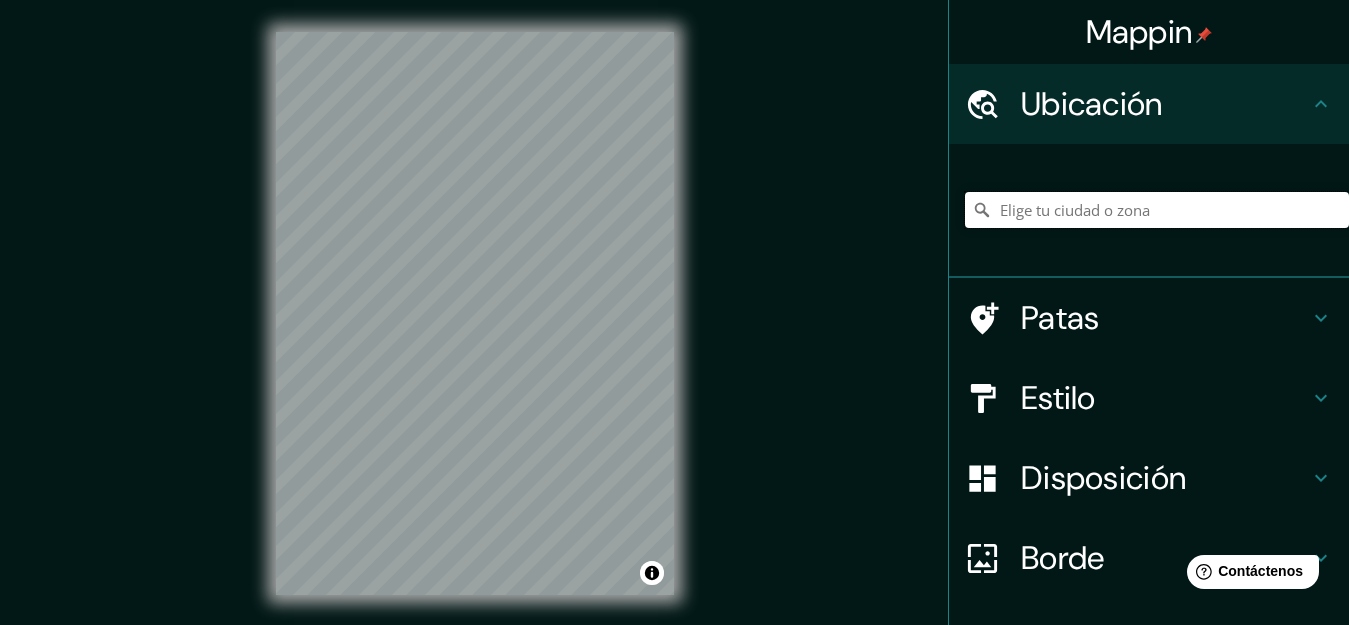 click at bounding box center [1157, 210] 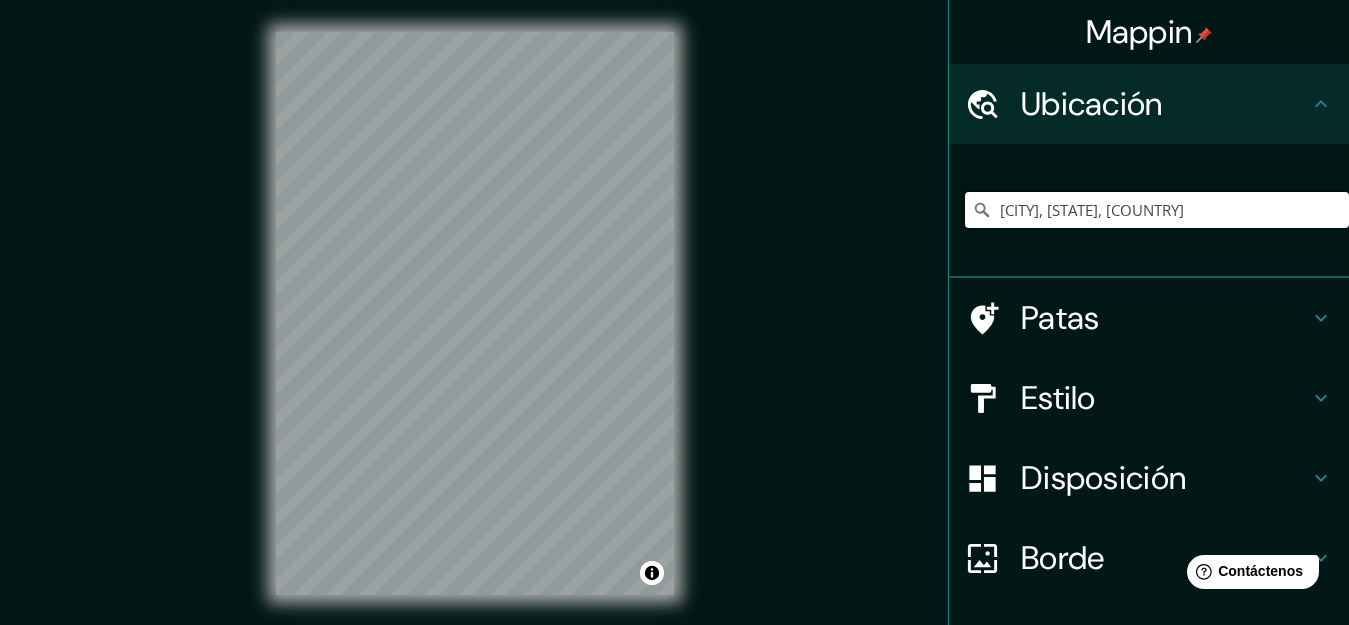 drag, startPoint x: 1210, startPoint y: 198, endPoint x: 938, endPoint y: 239, distance: 275.07272 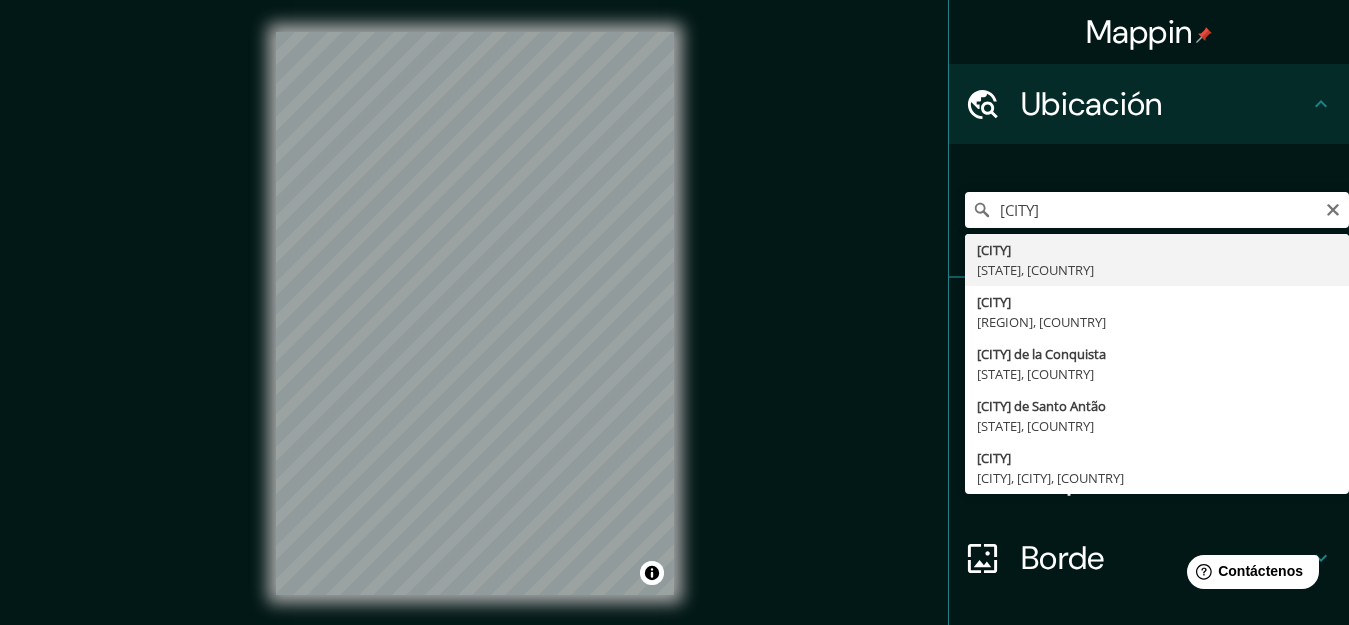 type on "[CITY], [REGION], [COUNTRY]" 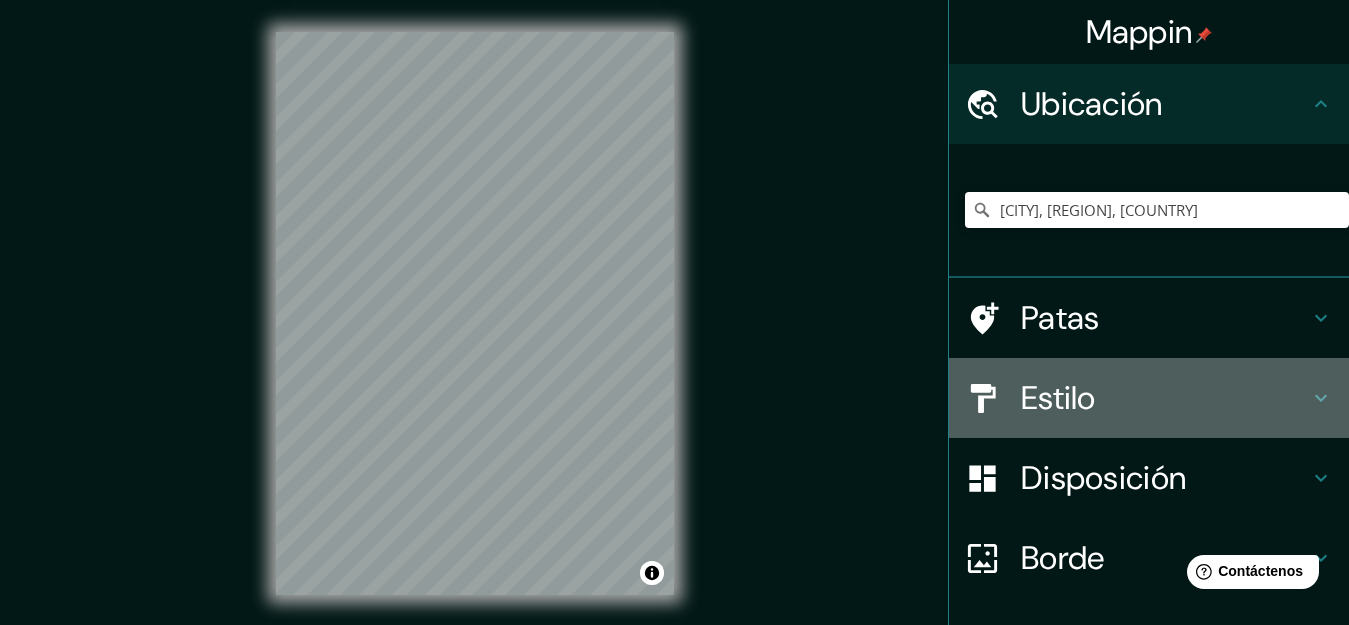 drag, startPoint x: 1230, startPoint y: 383, endPoint x: 1197, endPoint y: 402, distance: 38.078865 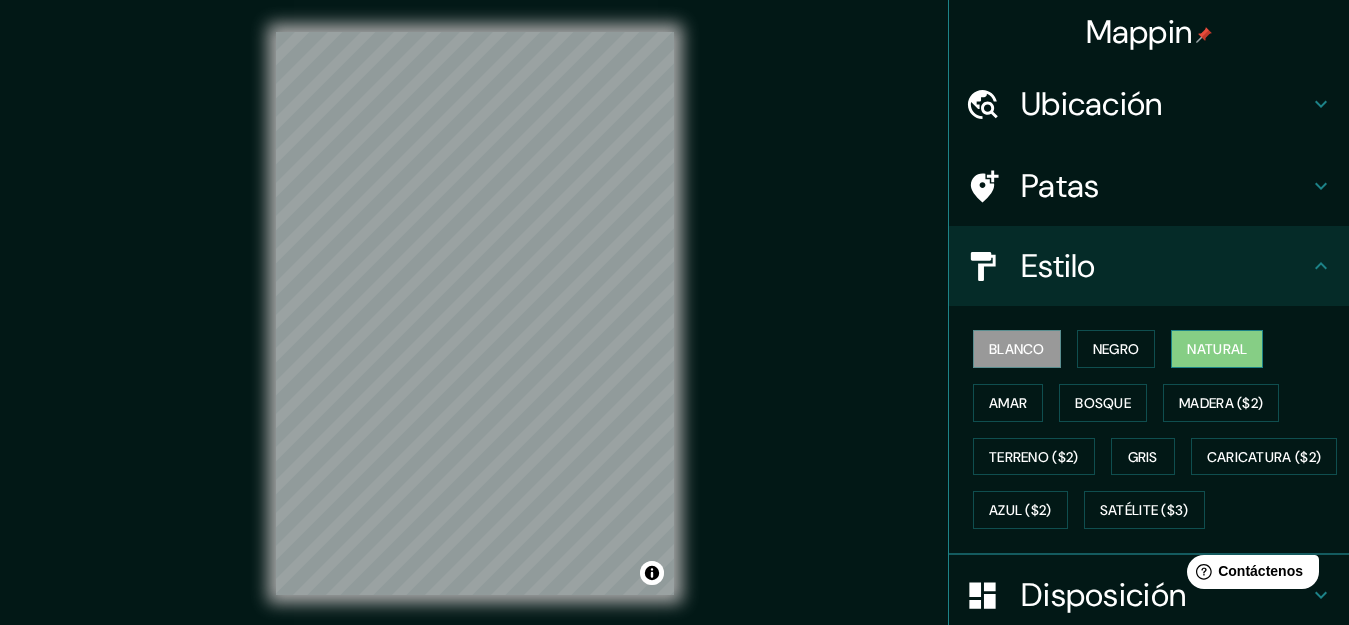 click on "Natural" at bounding box center [1217, 349] 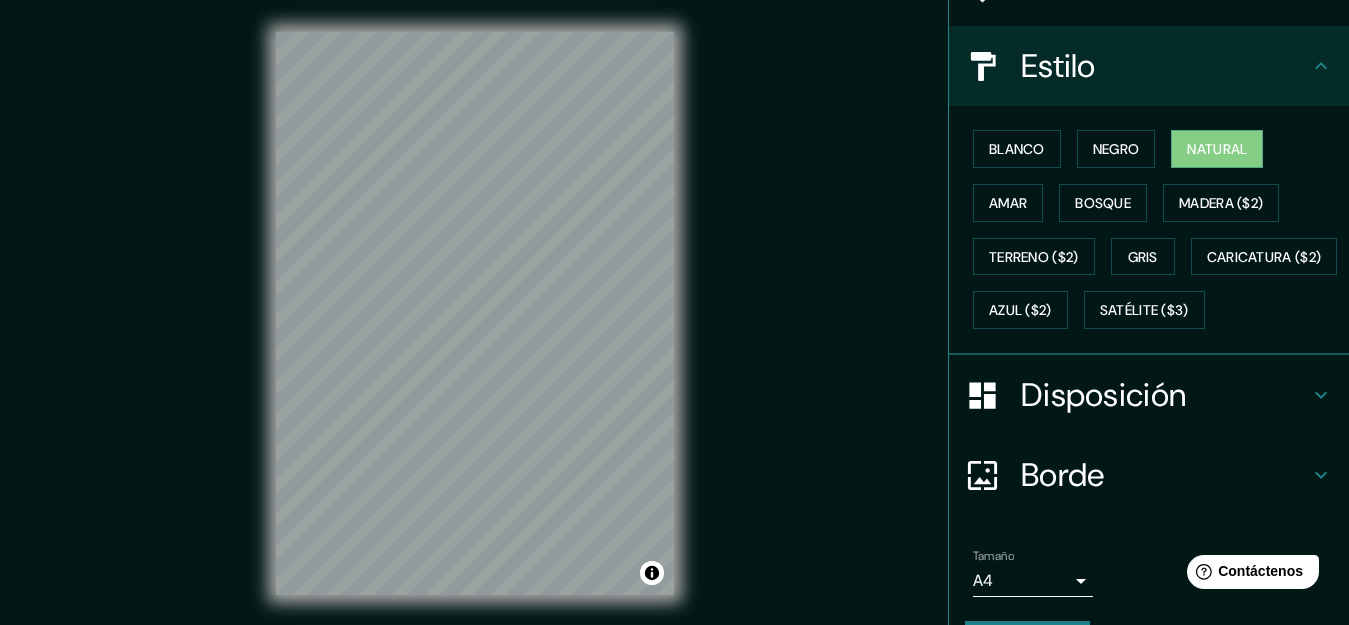 scroll, scrollTop: 311, scrollLeft: 0, axis: vertical 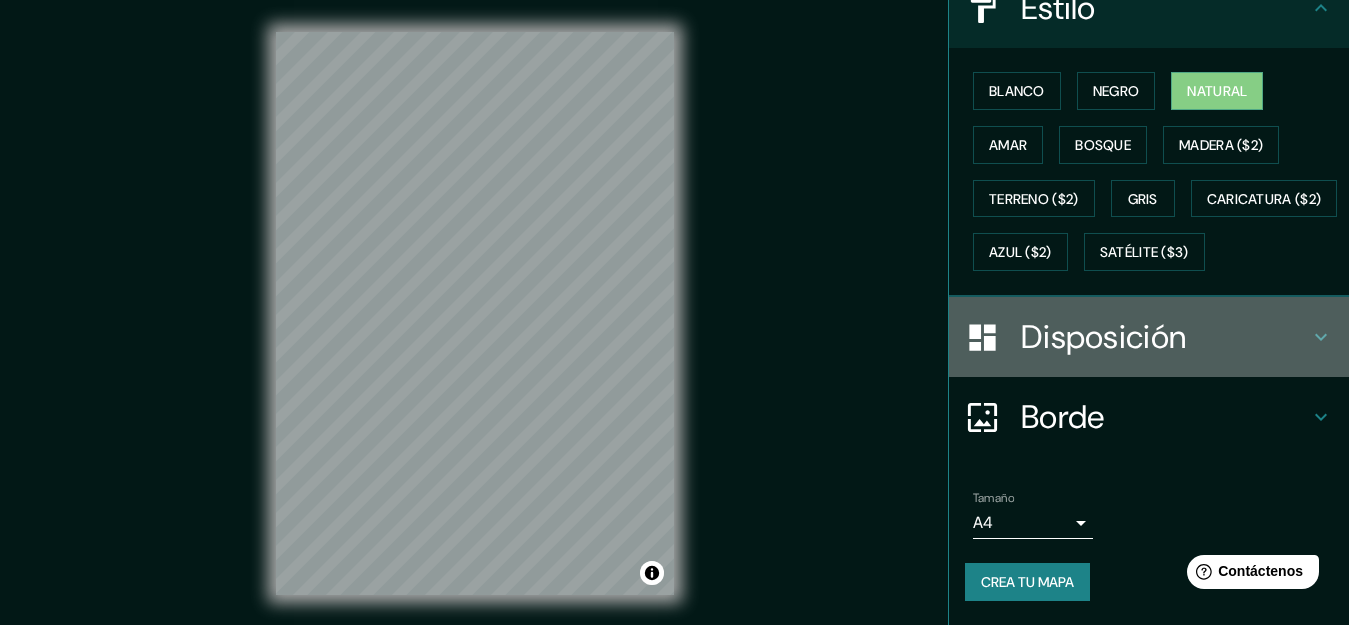 click on "Disposición" at bounding box center (1165, 337) 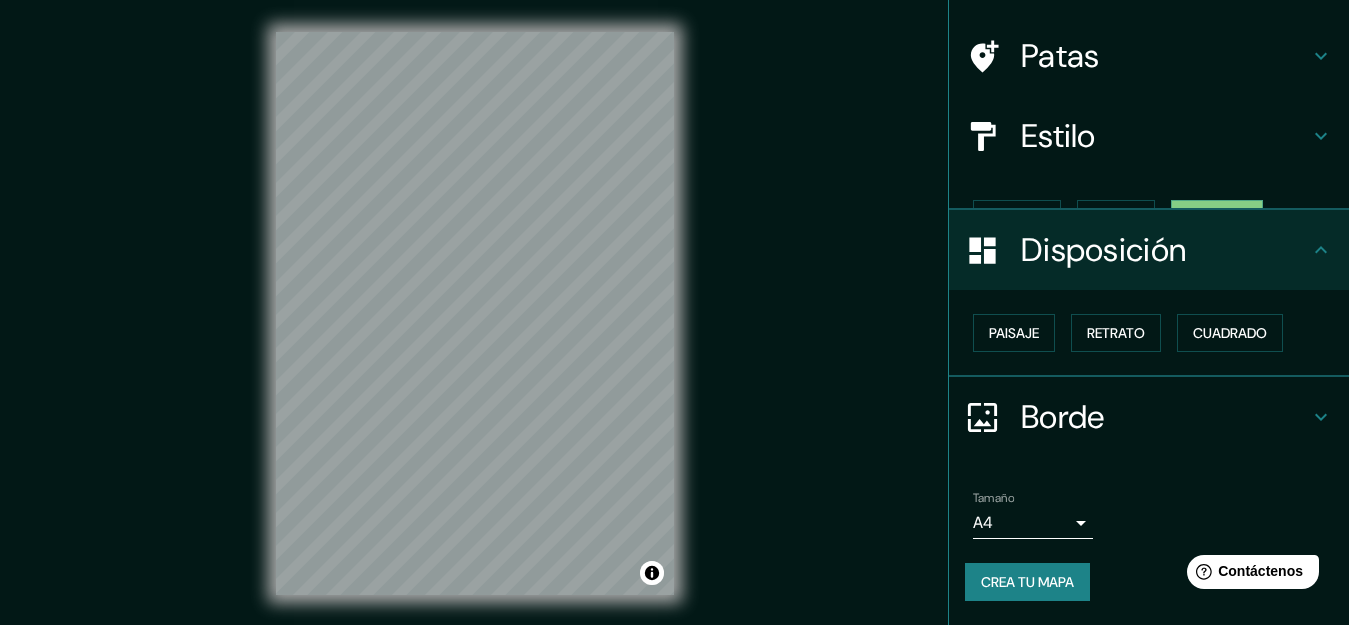 scroll, scrollTop: 96, scrollLeft: 0, axis: vertical 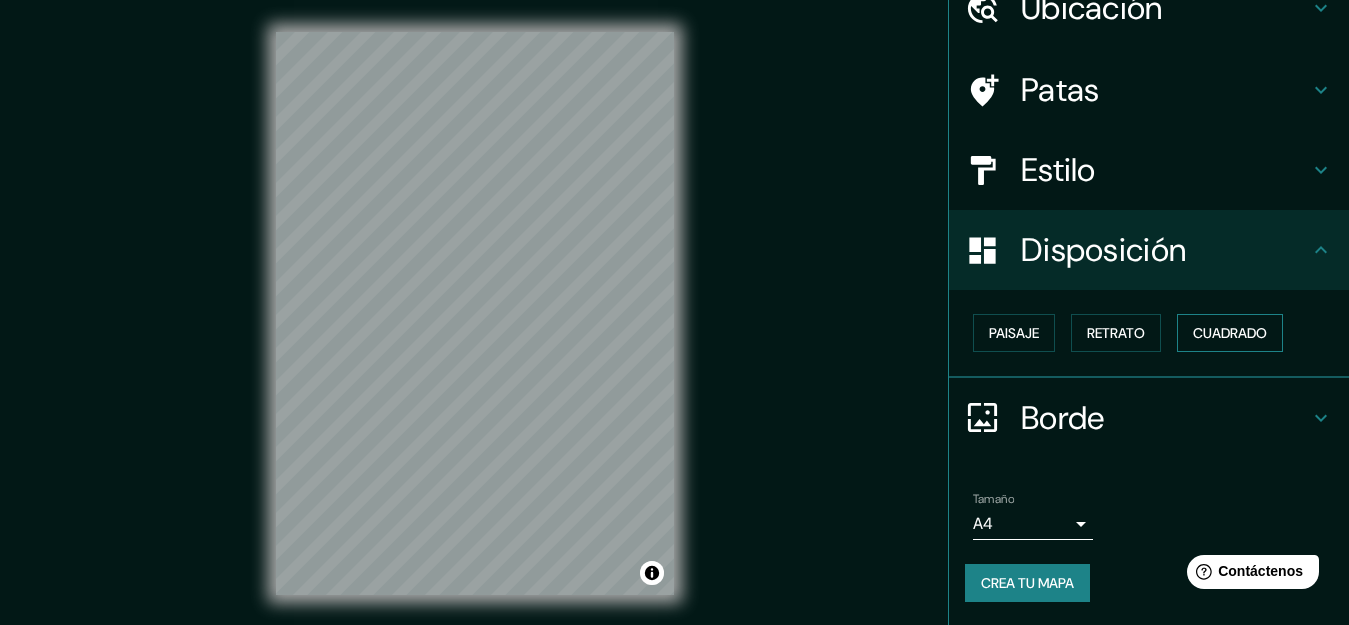 click on "Cuadrado" at bounding box center (1230, 333) 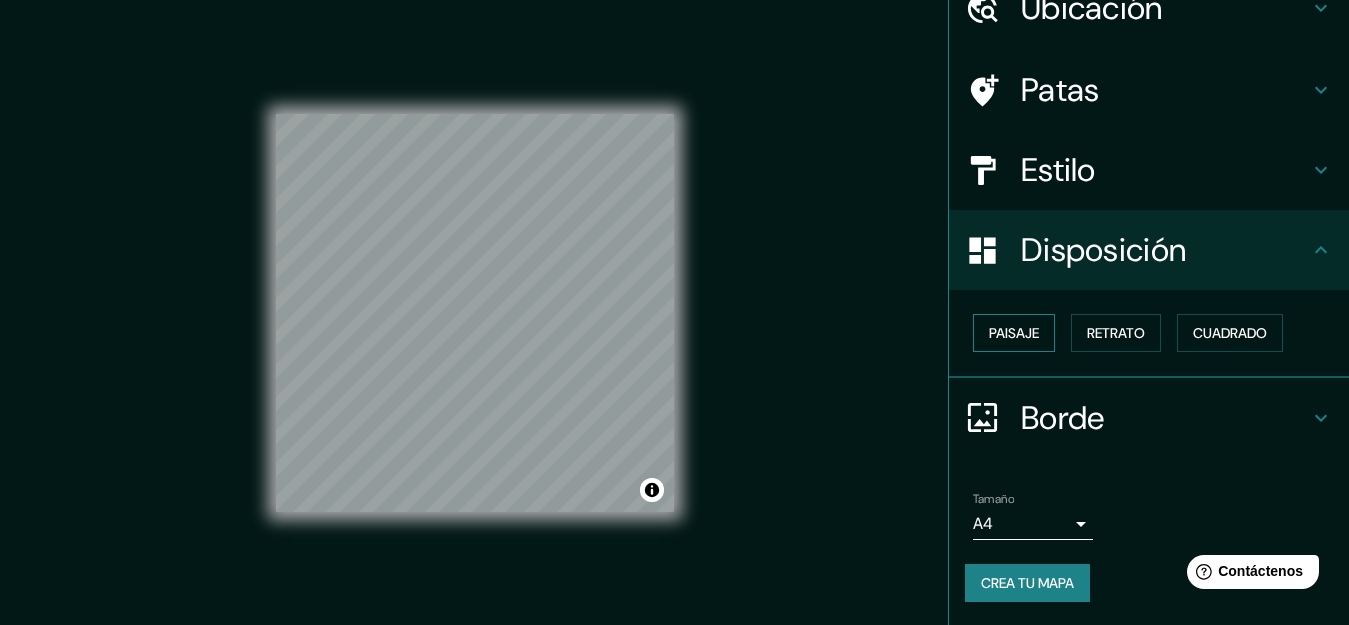 click on "Paisaje" at bounding box center (1014, 333) 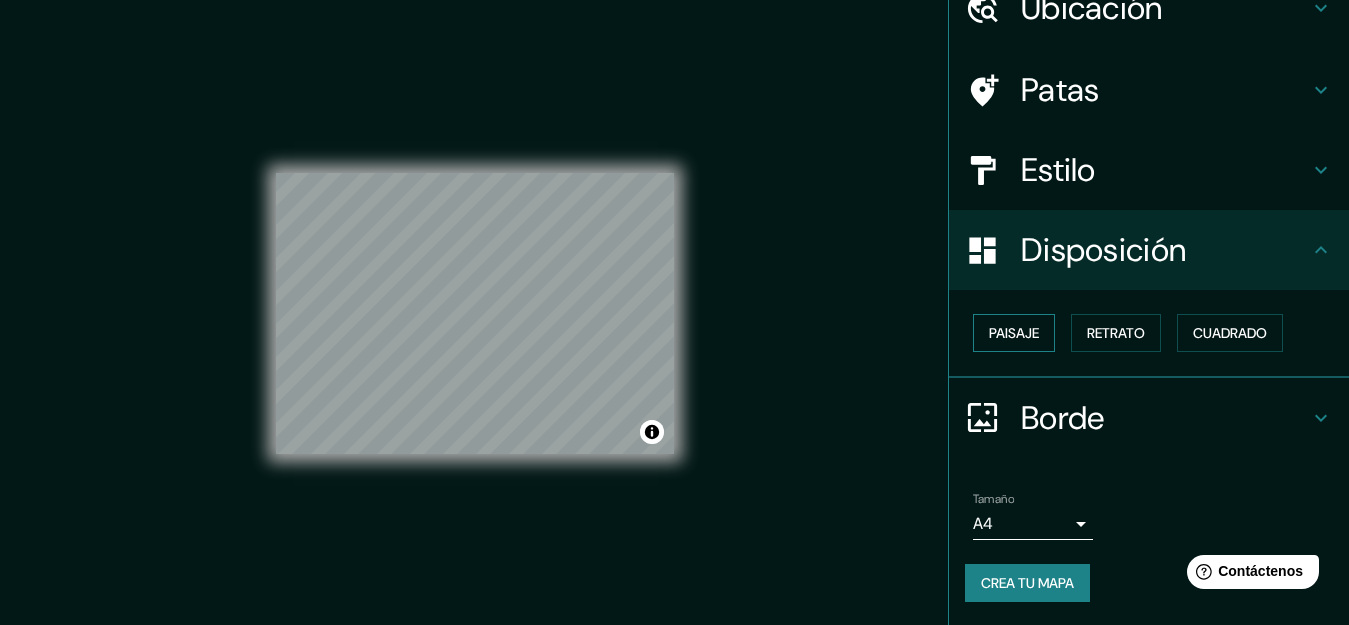 click on "Paisaje" at bounding box center (1014, 333) 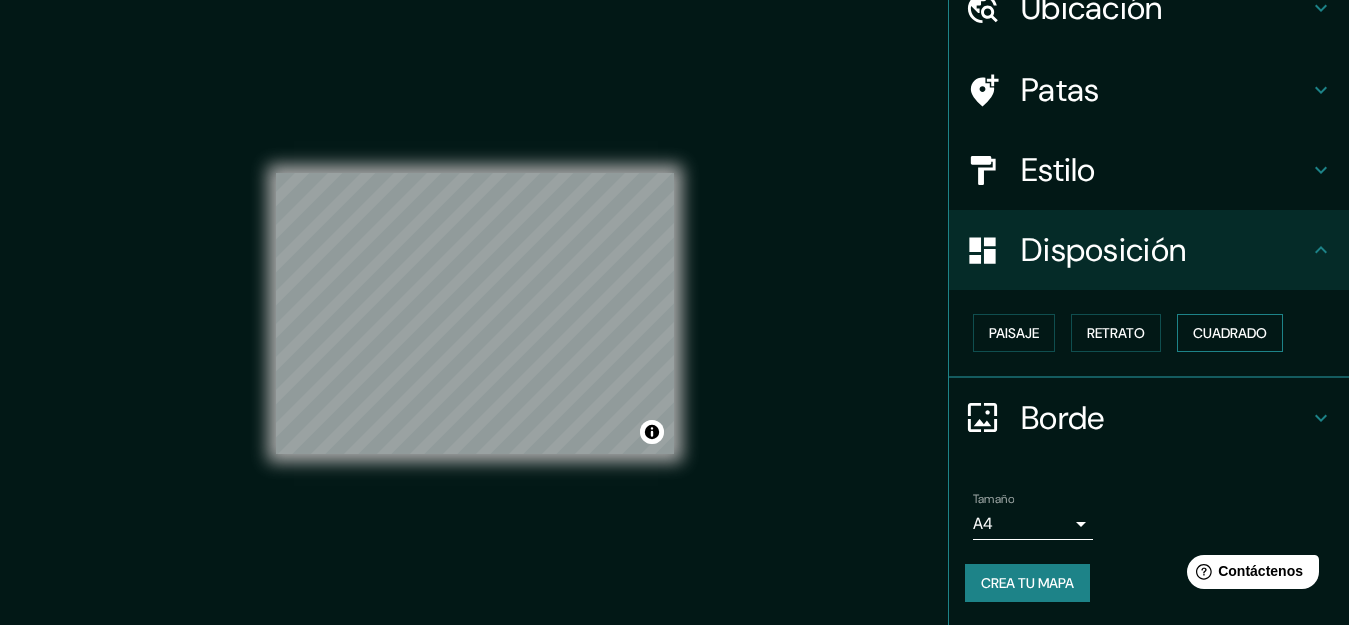 click on "Cuadrado" at bounding box center [1230, 333] 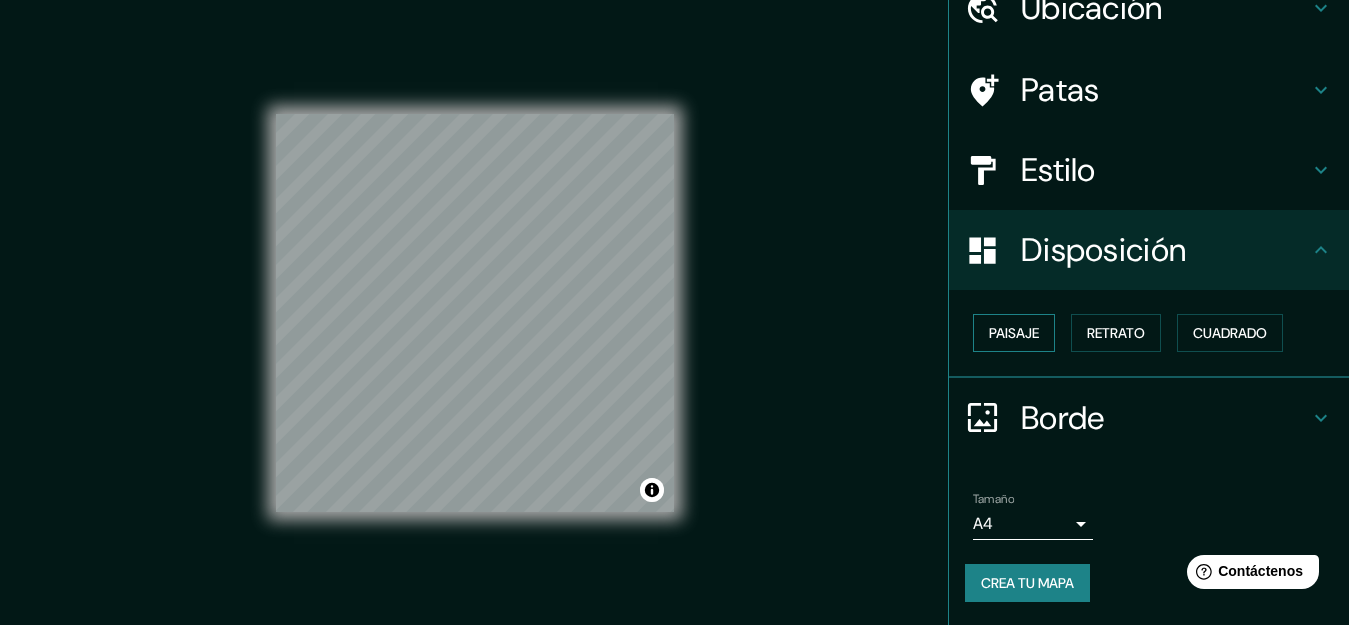 click on "Paisaje" at bounding box center (1014, 333) 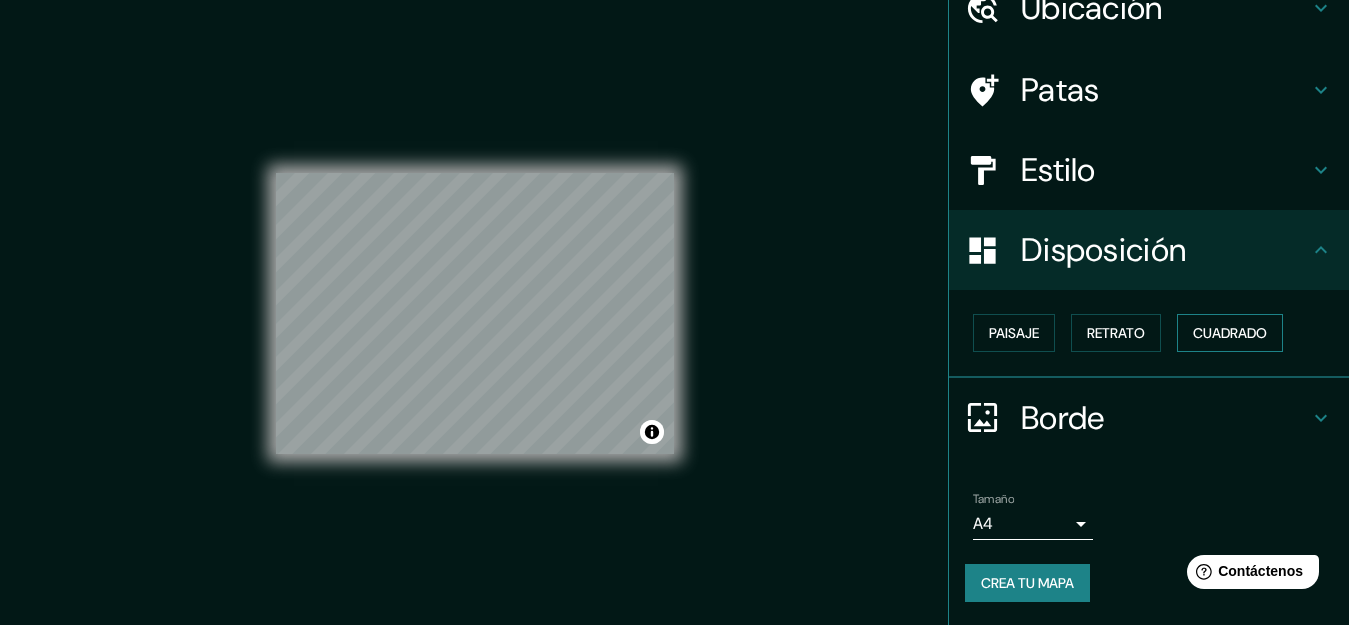 click on "Cuadrado" at bounding box center (1230, 333) 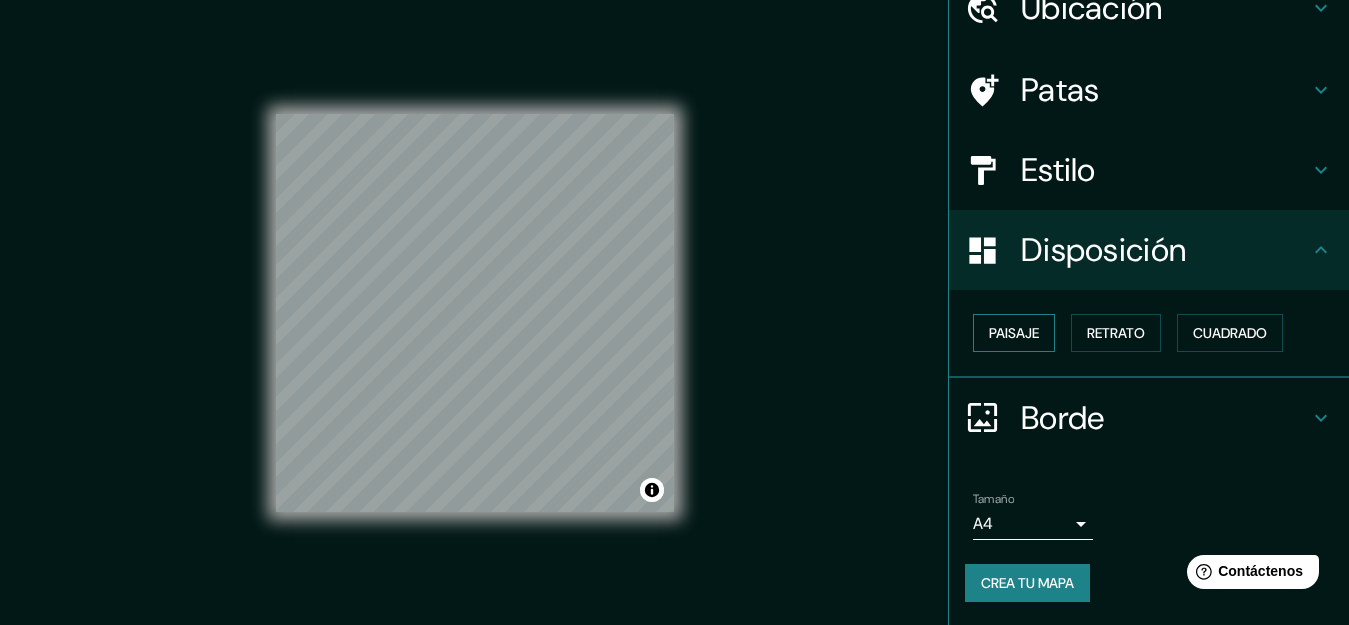 click on "Paisaje" at bounding box center [1014, 333] 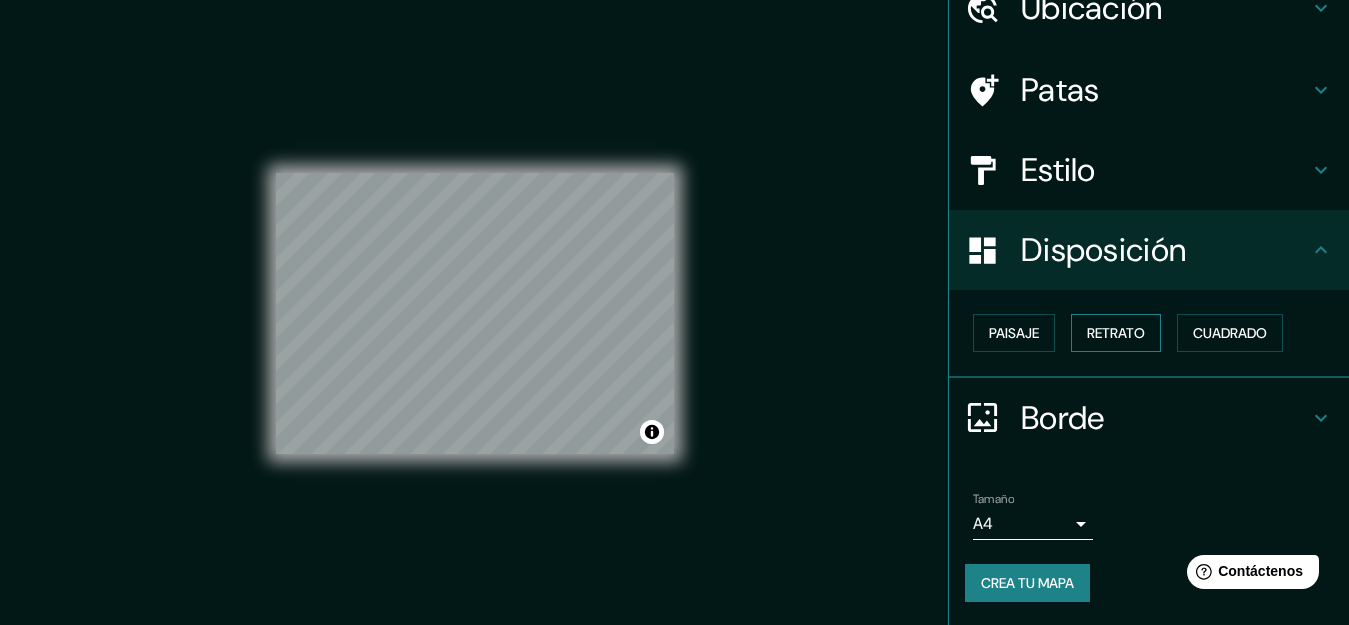 click on "Retrato" at bounding box center (1116, 333) 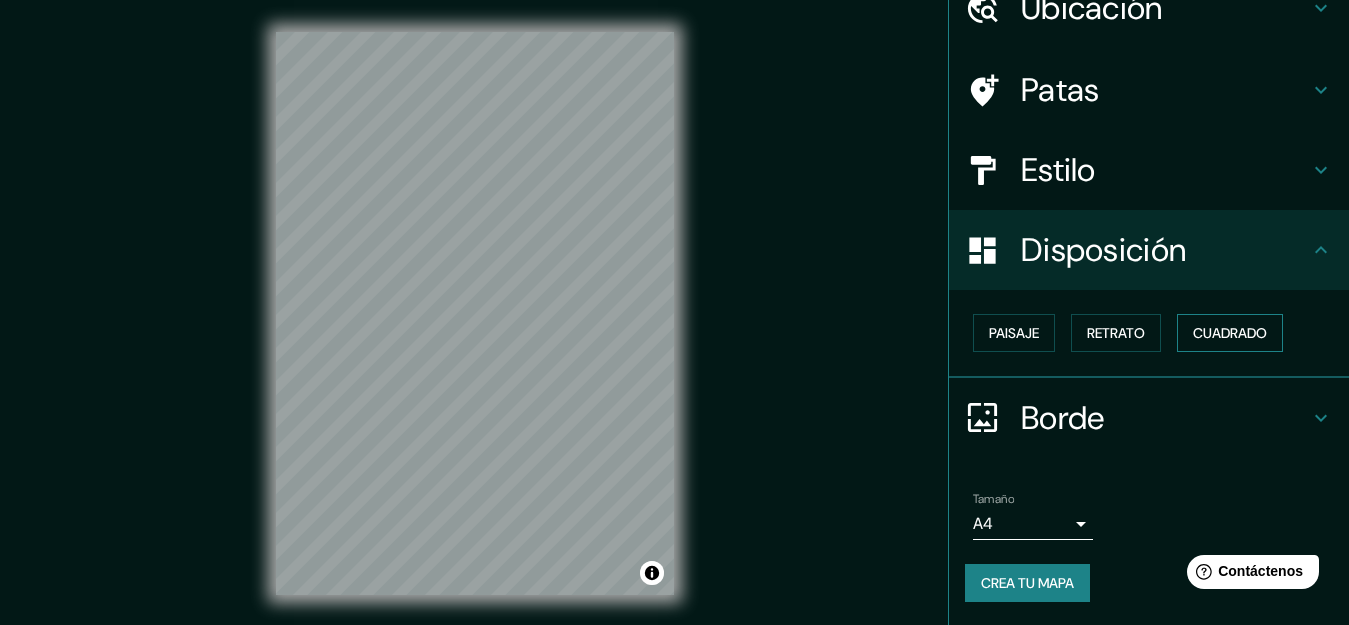 click on "Cuadrado" at bounding box center (1230, 333) 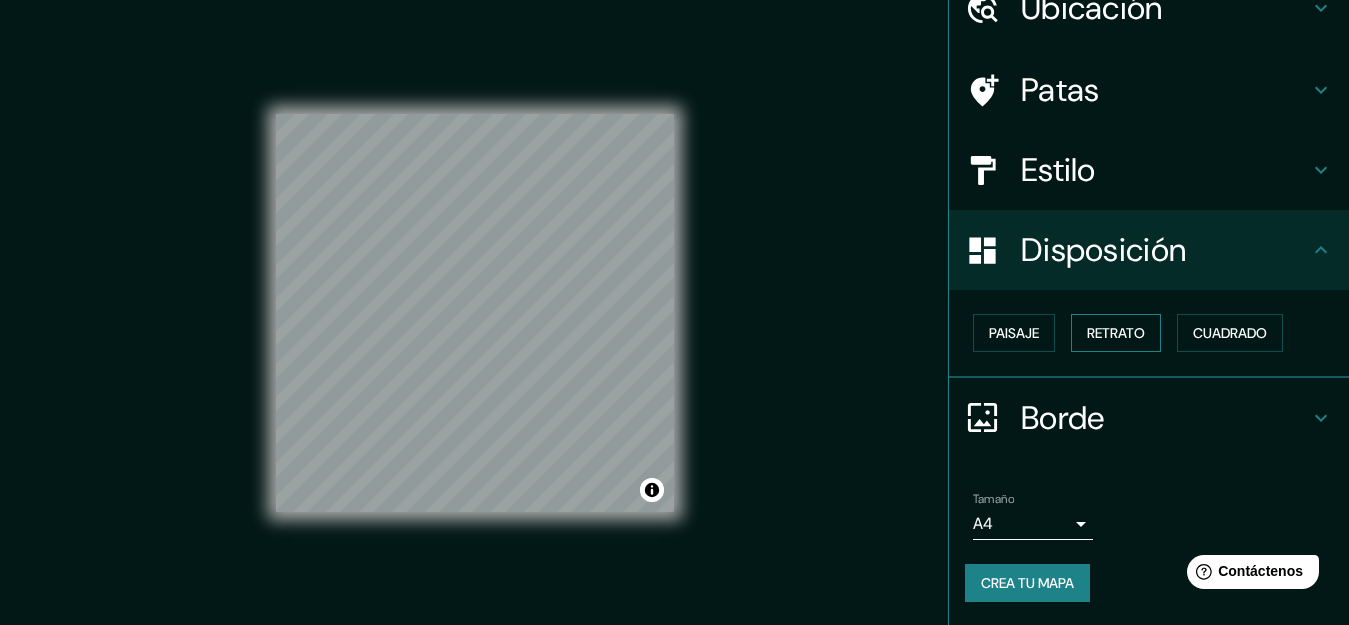 click on "Retrato" at bounding box center [1116, 333] 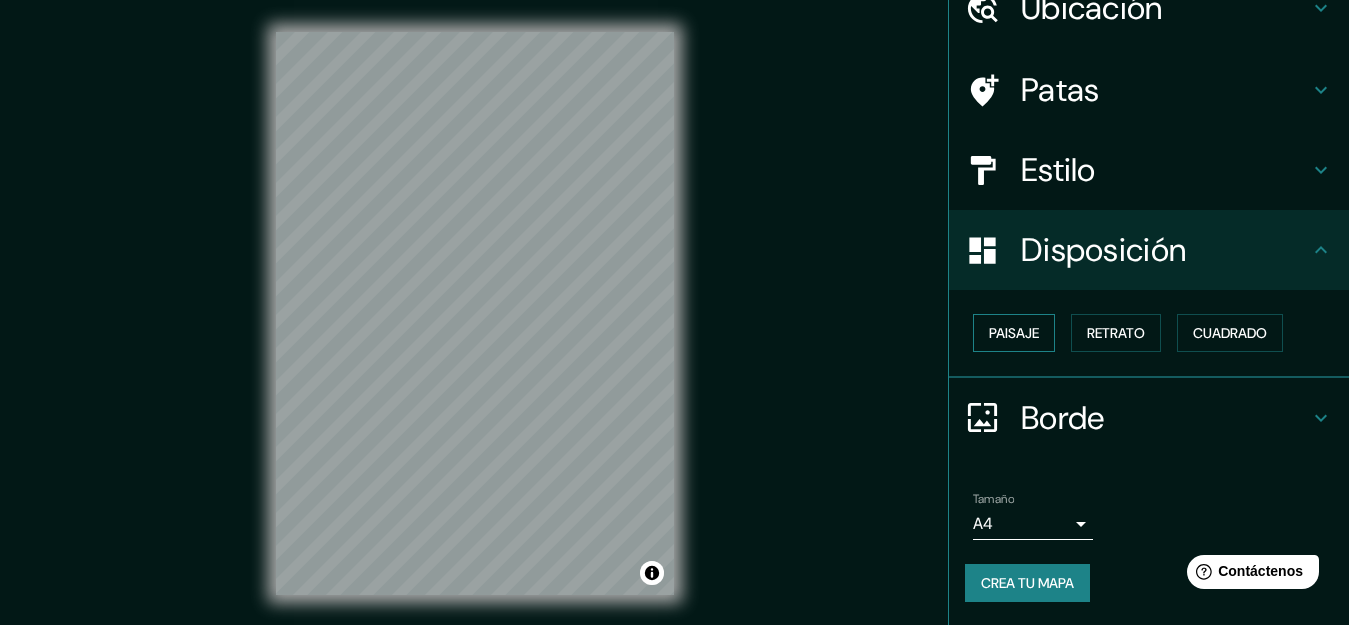 click on "Paisaje" at bounding box center (1014, 333) 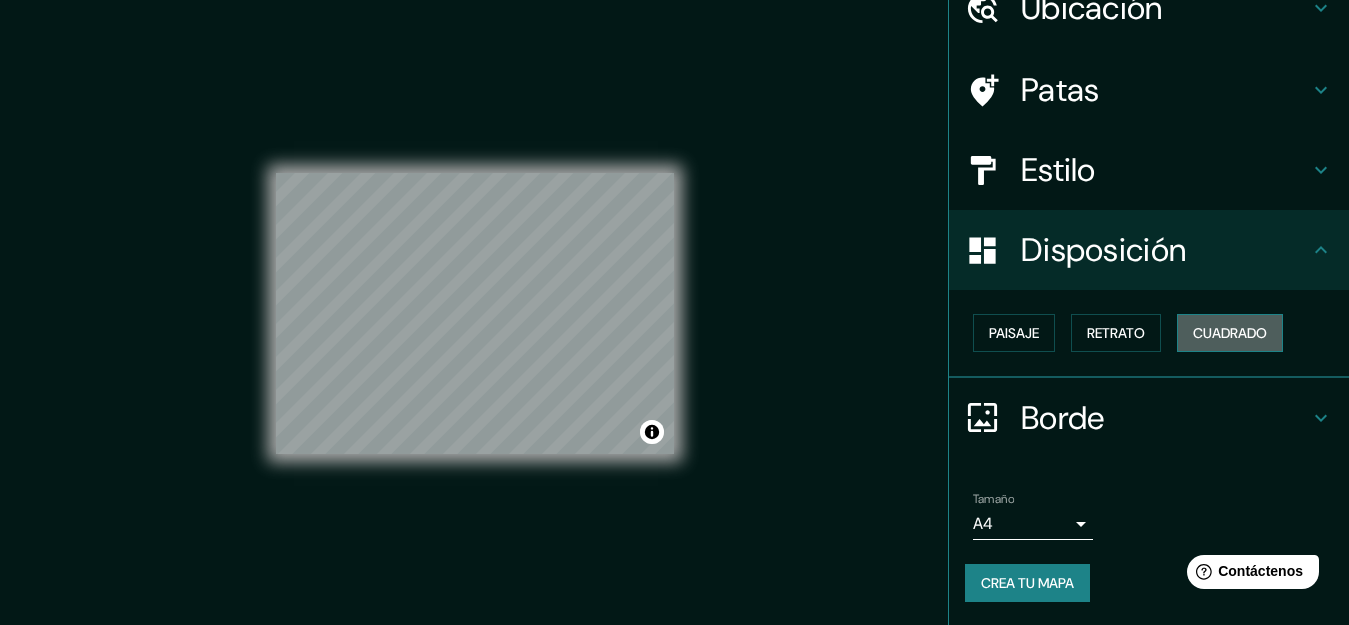 click on "Cuadrado" at bounding box center (1230, 333) 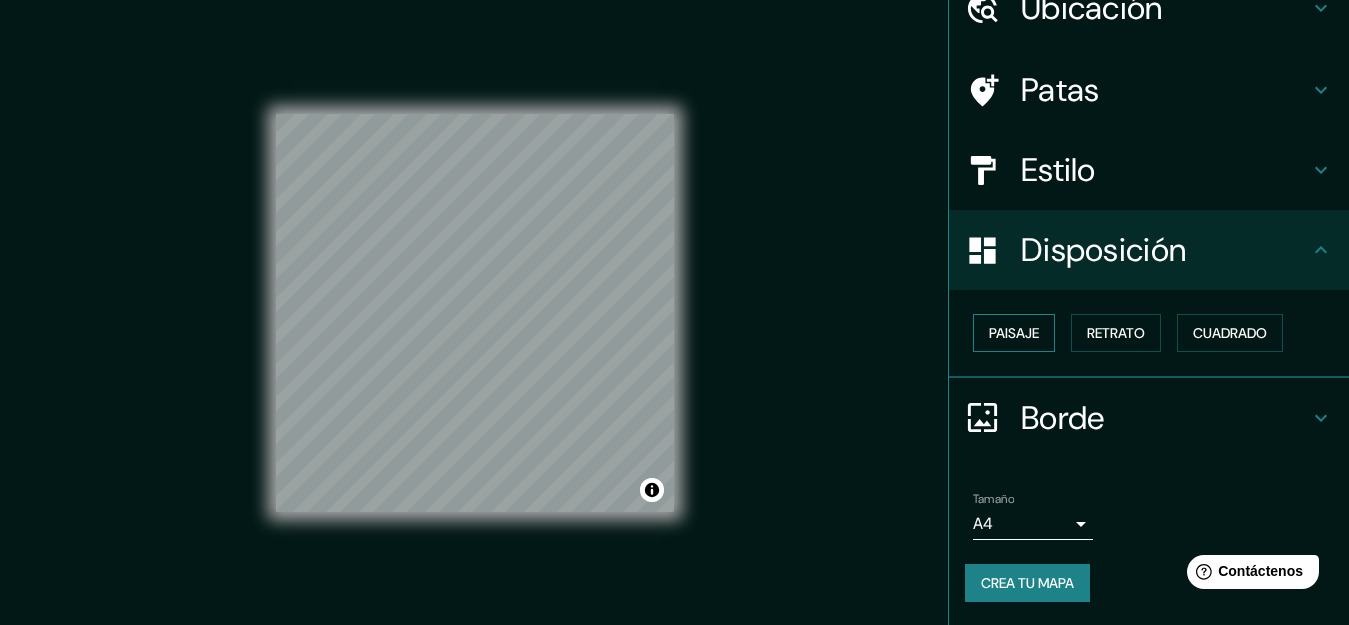 click on "Paisaje" at bounding box center (1014, 333) 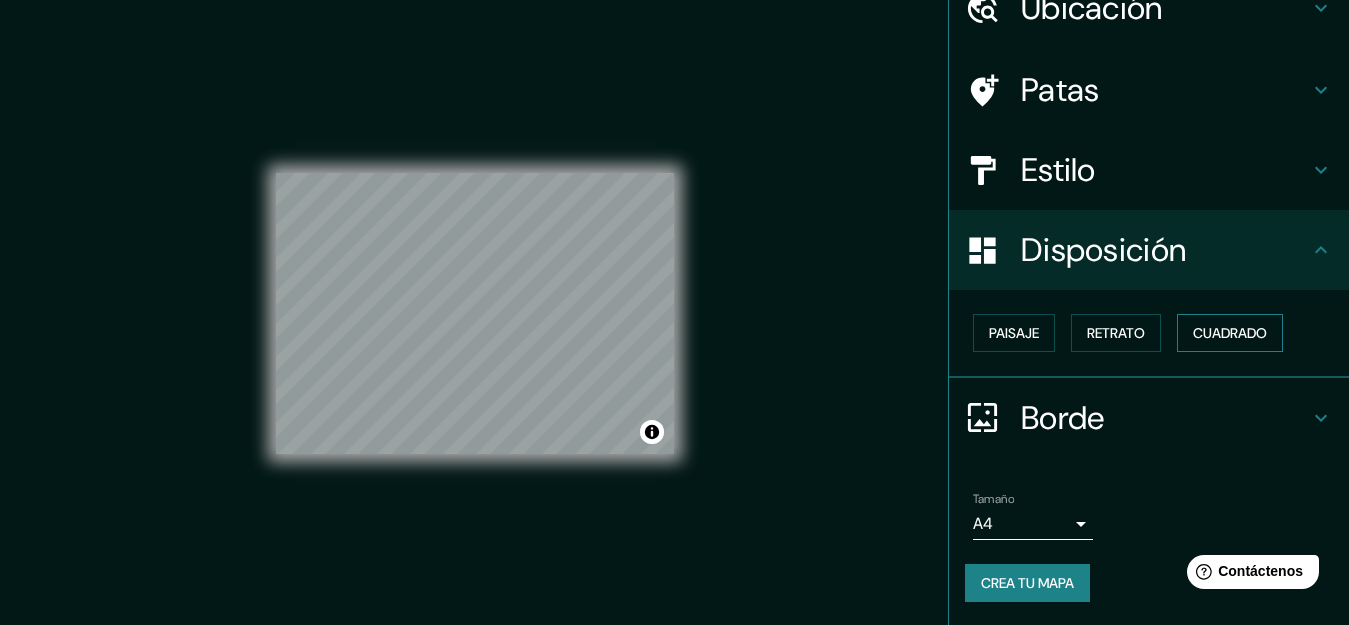 click on "Cuadrado" at bounding box center (1230, 333) 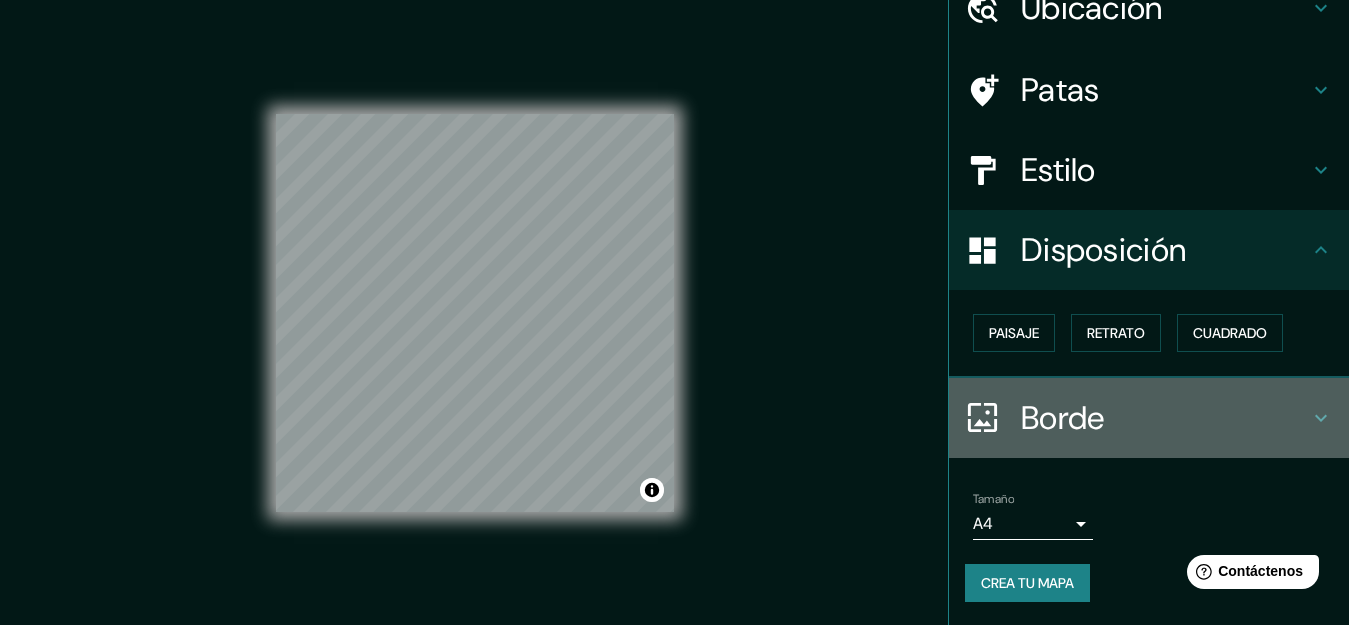 click on "Borde" at bounding box center [1165, 418] 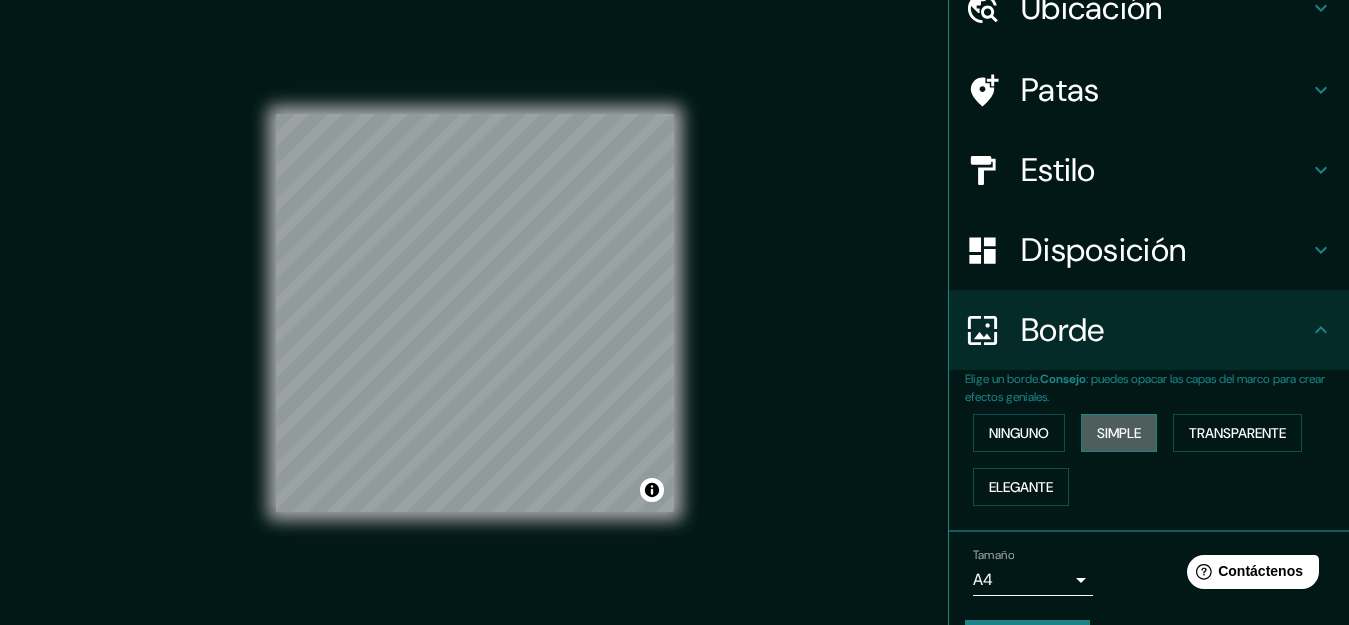 click on "Simple" at bounding box center (1119, 433) 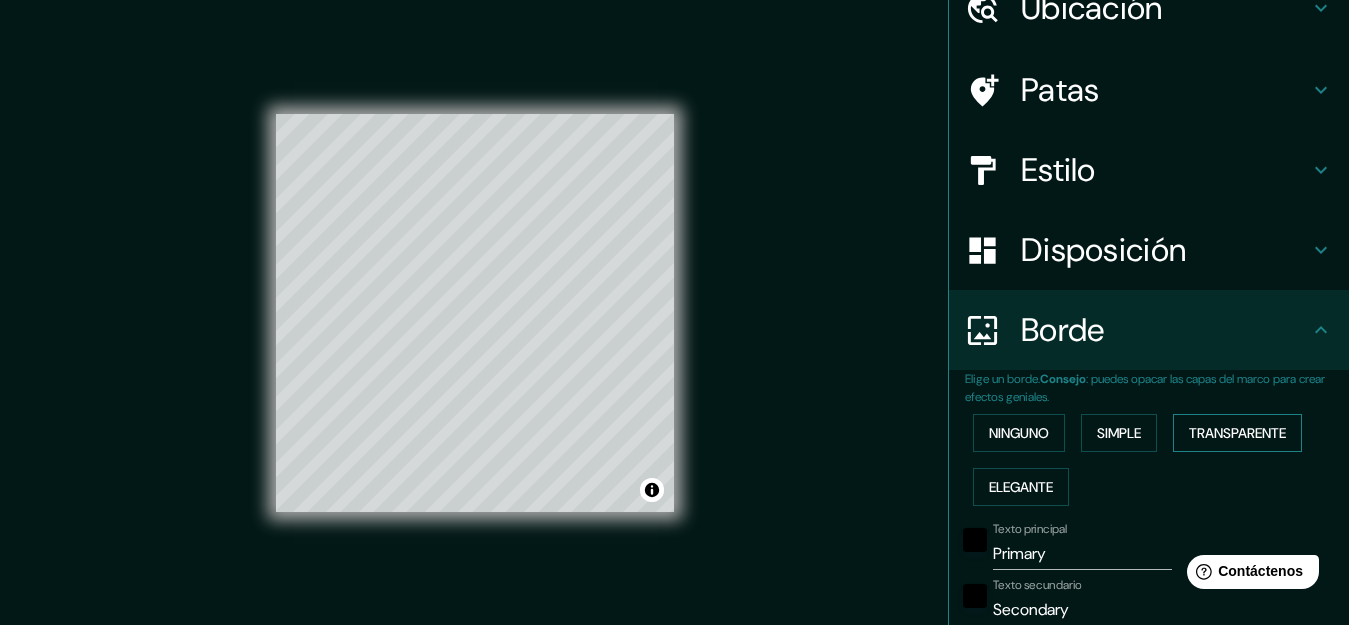 click on "Transparente" at bounding box center [1237, 433] 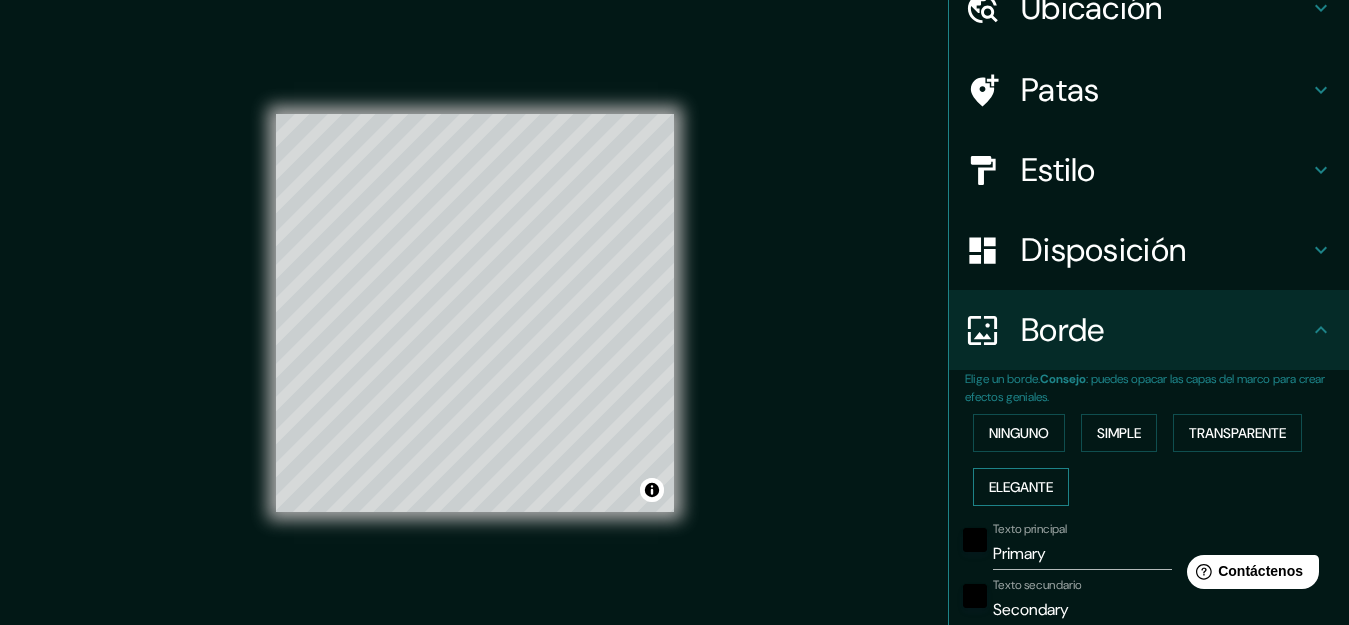 click on "Elegante" at bounding box center [1021, 487] 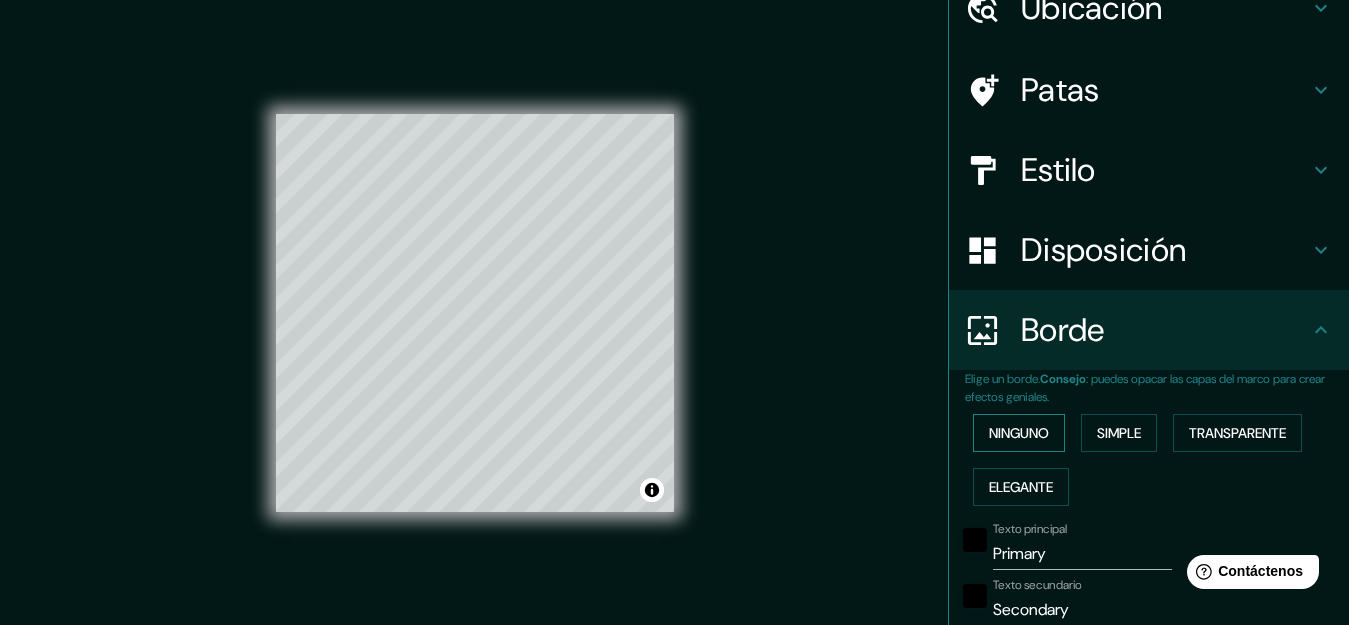 click on "Ninguno" at bounding box center (1019, 433) 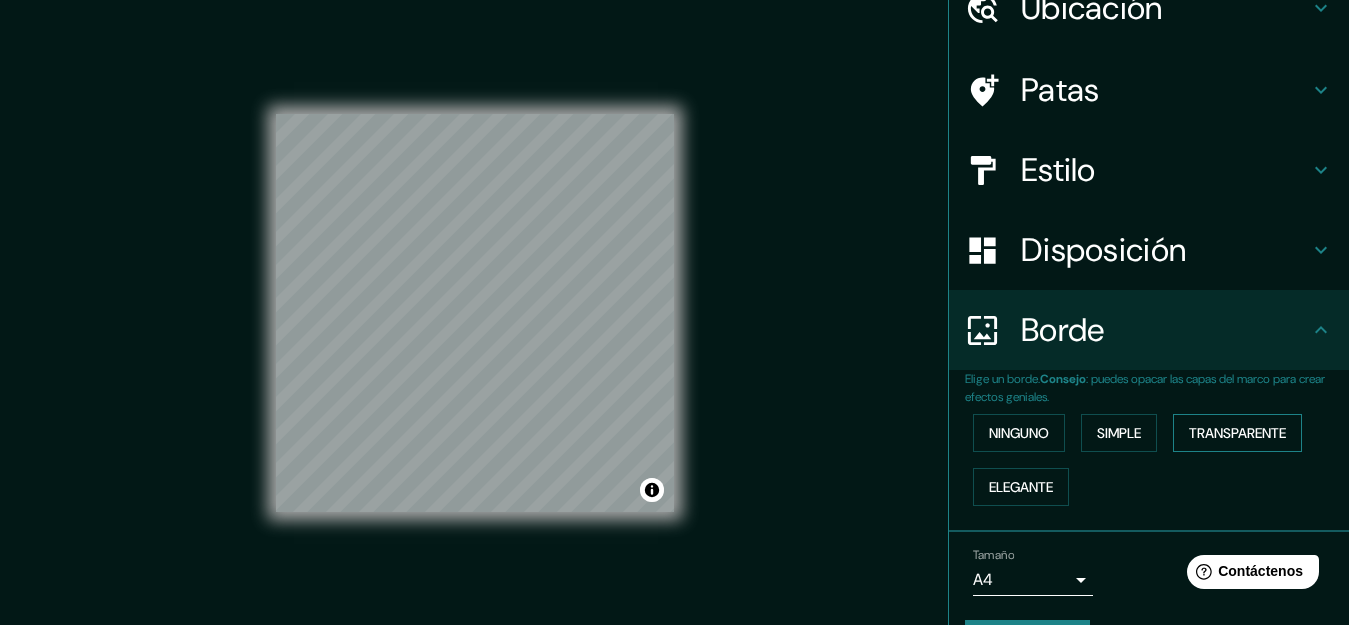 click on "Transparente" at bounding box center [1237, 433] 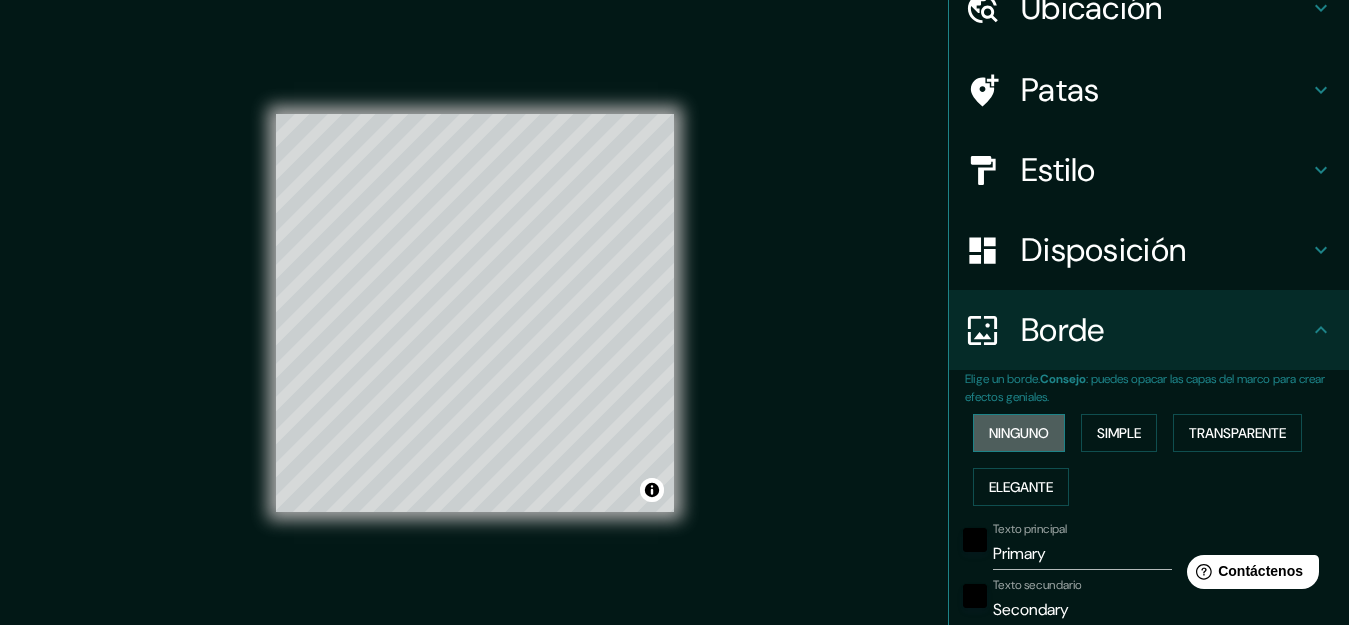 click on "Ninguno" at bounding box center (1019, 433) 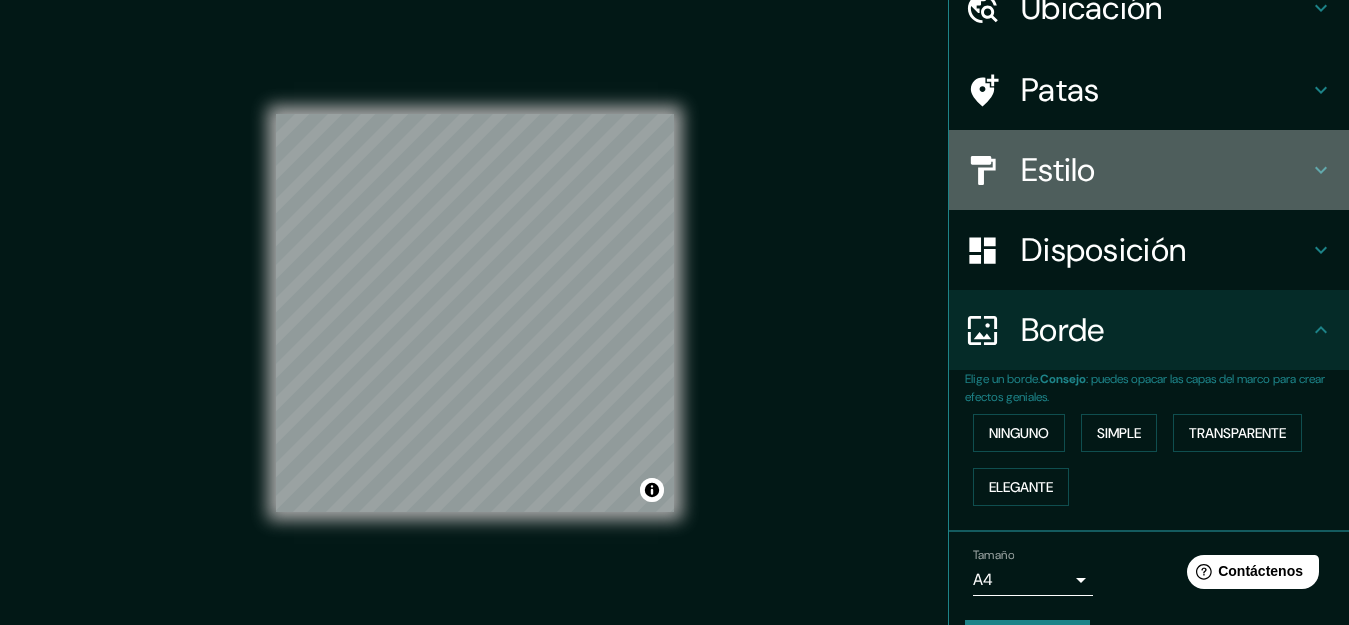 click on "Estilo" at bounding box center [1165, 170] 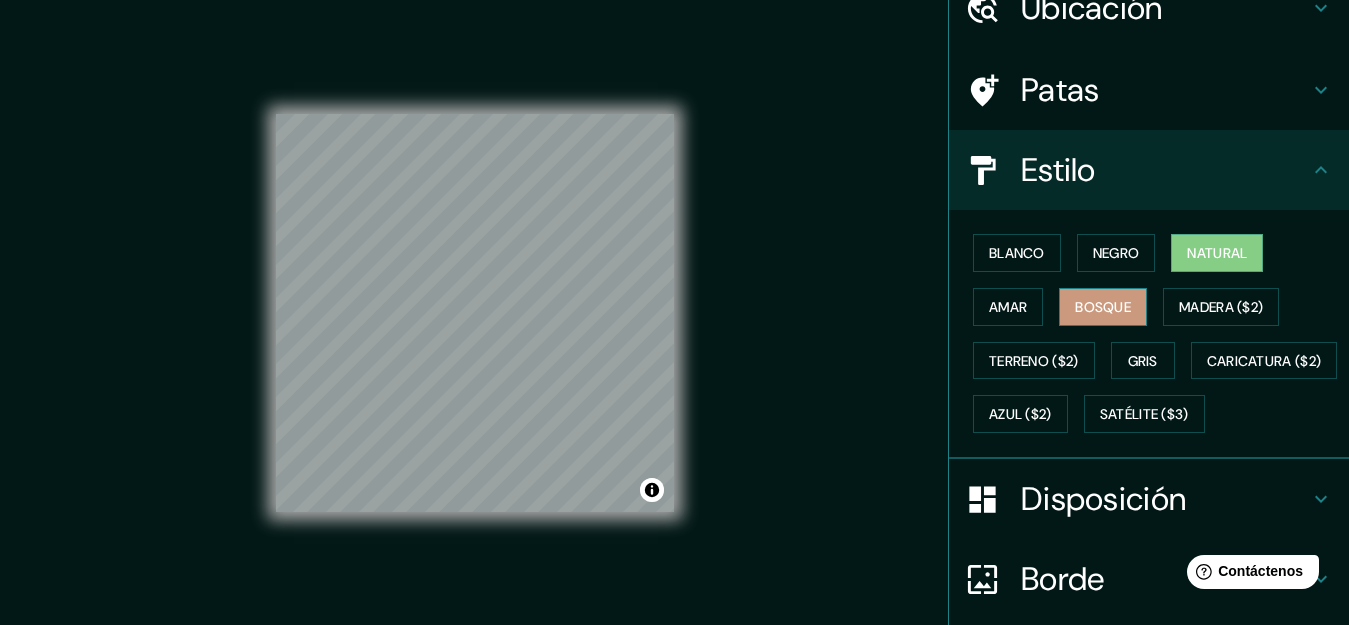 click on "Bosque" at bounding box center [1103, 307] 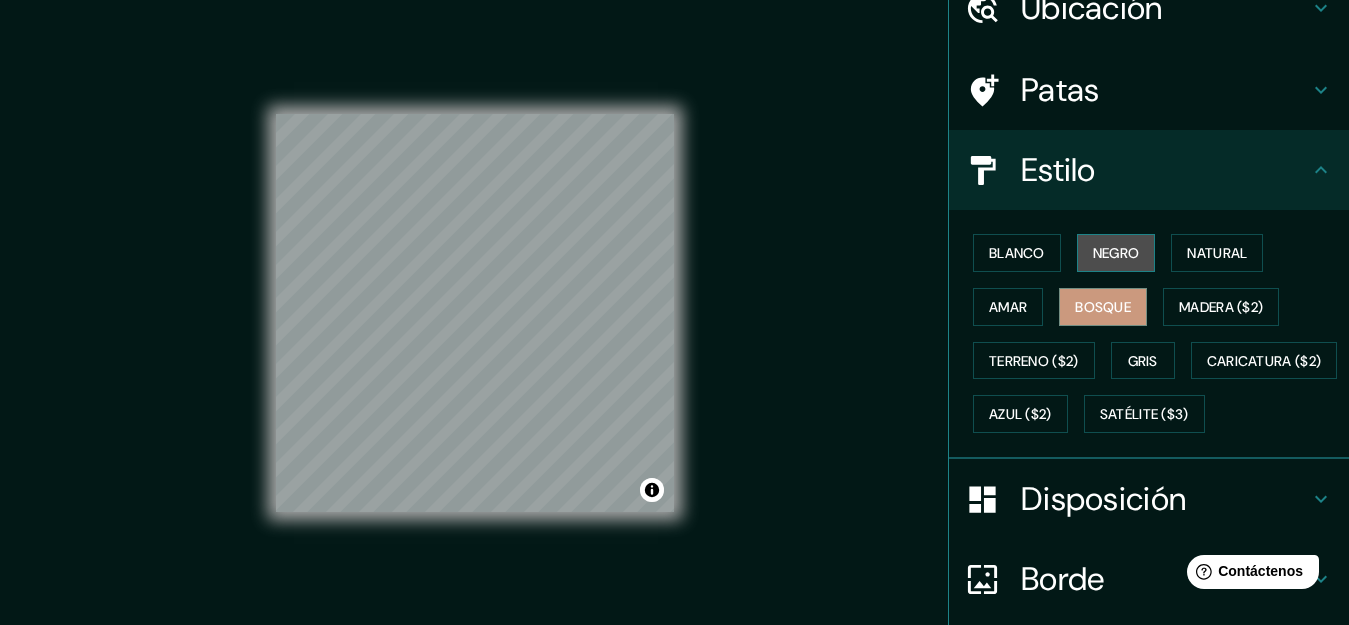 click on "Negro" at bounding box center [1116, 253] 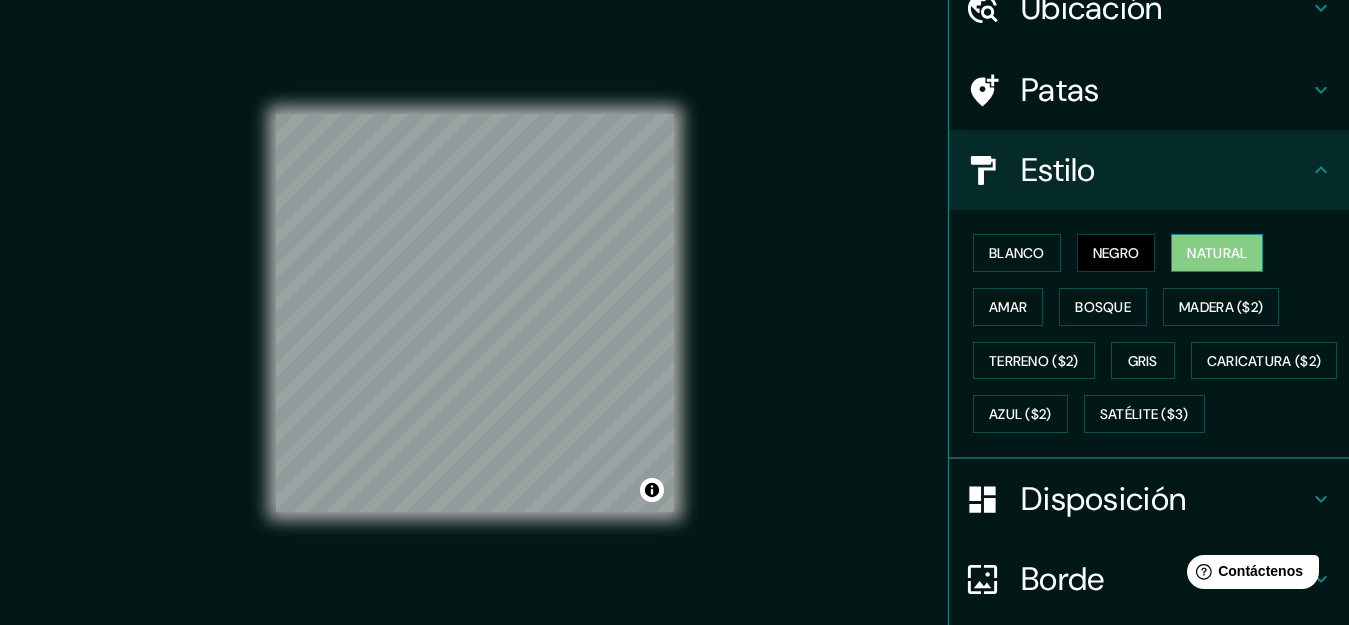 click on "Natural" at bounding box center (1217, 253) 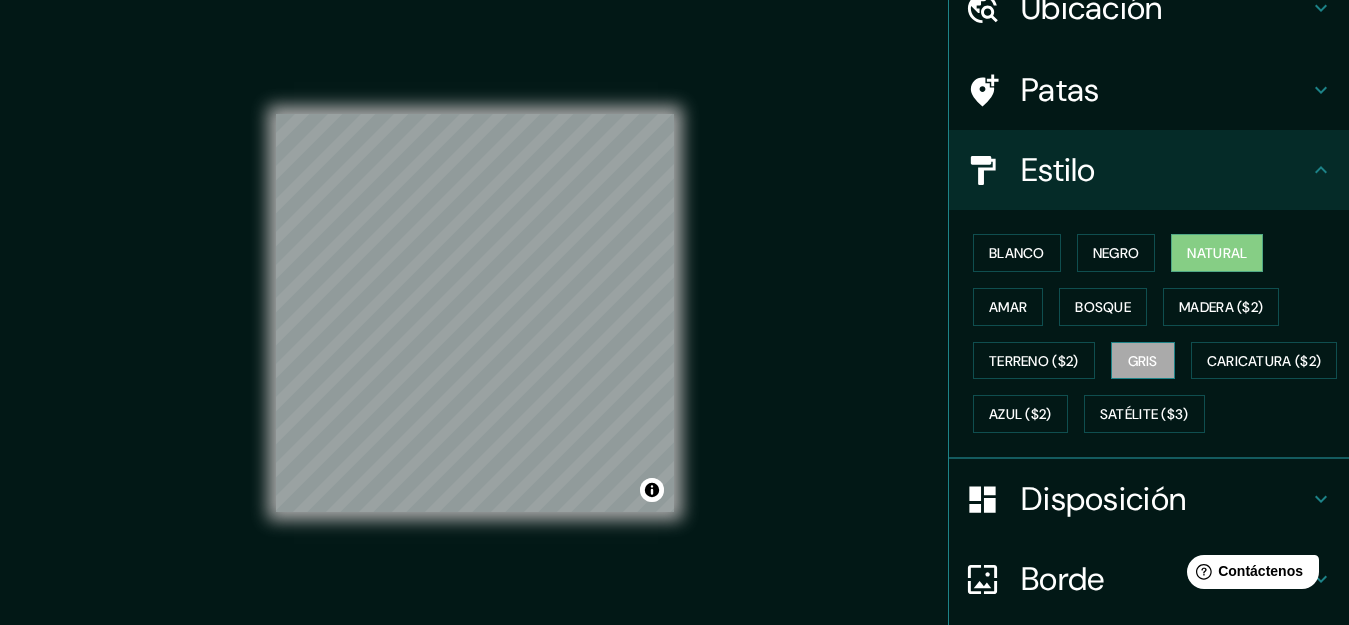click on "Gris" at bounding box center (1143, 361) 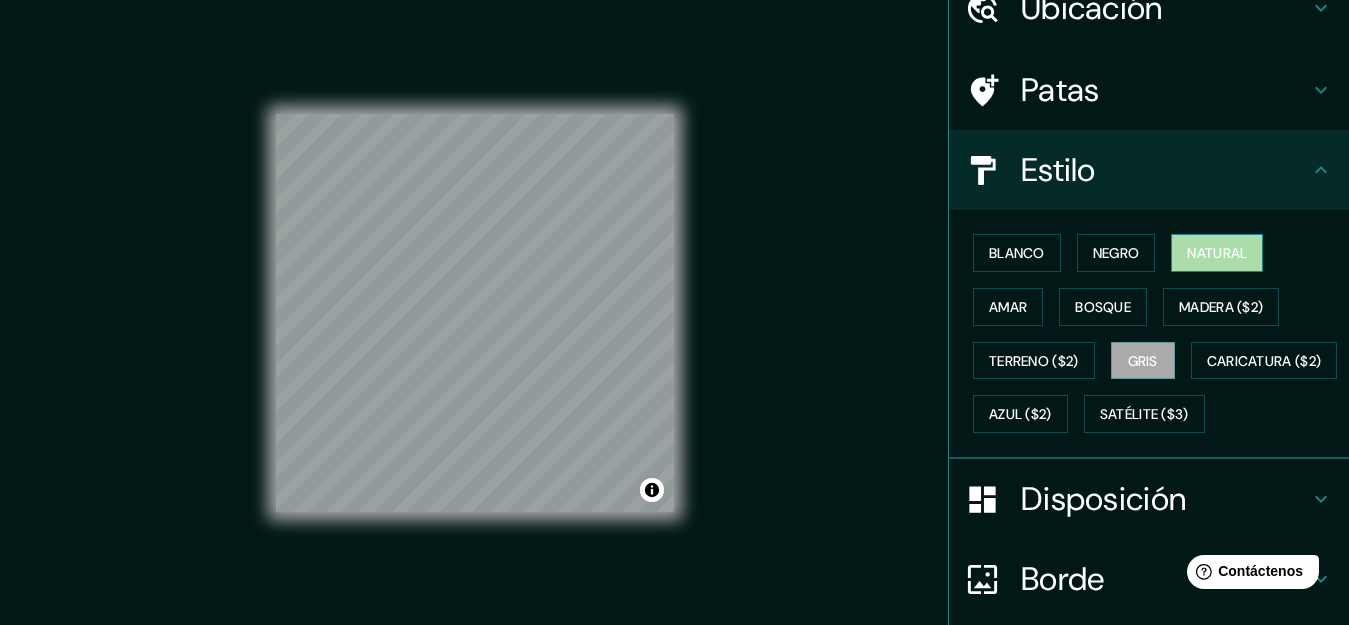 click on "Natural" at bounding box center (1217, 253) 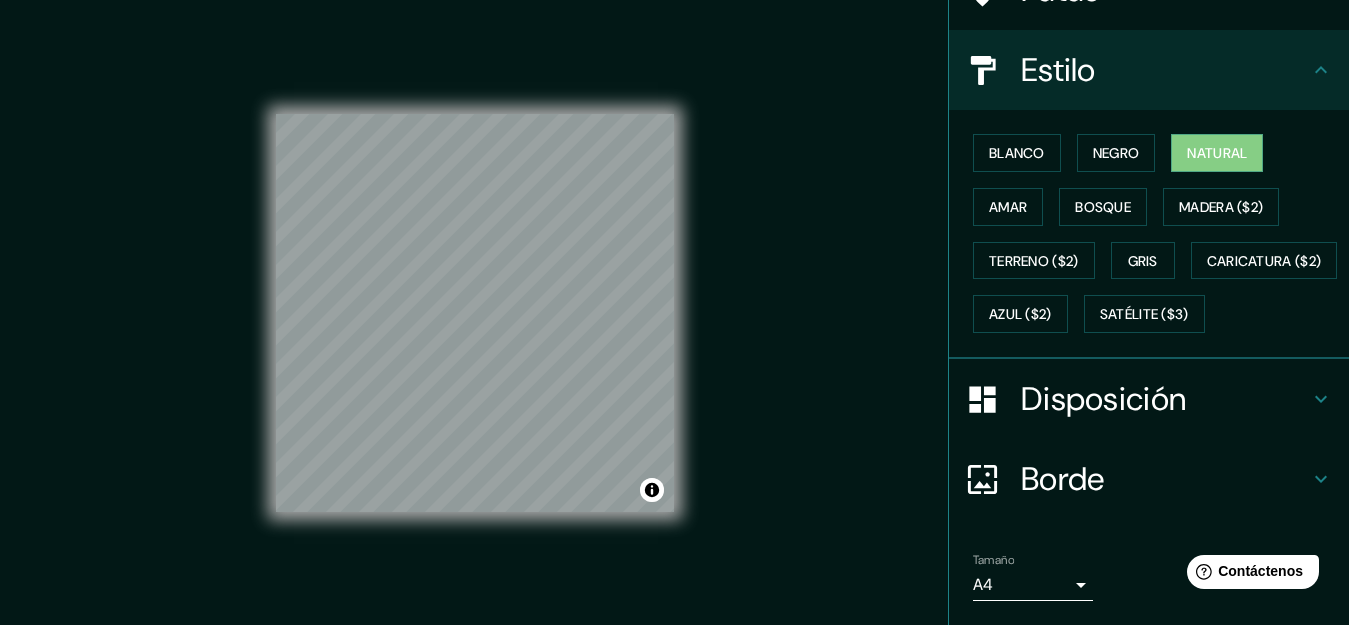 scroll, scrollTop: 296, scrollLeft: 0, axis: vertical 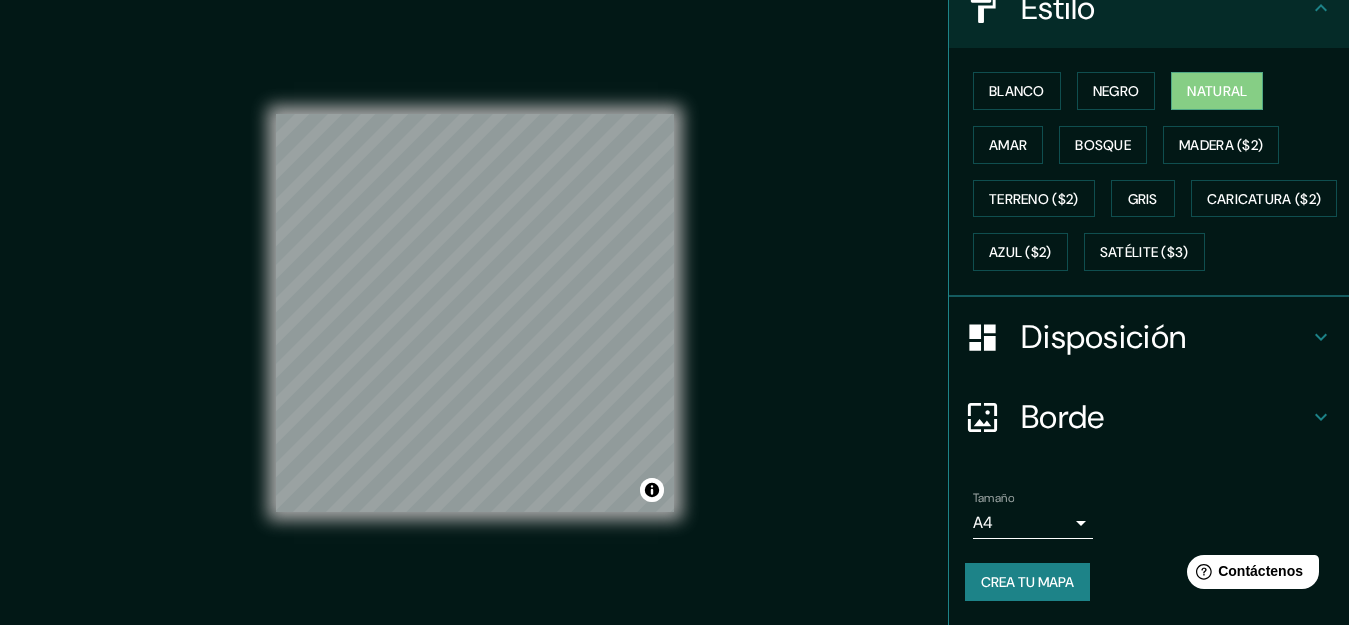 click on "Mappin Ubicación [CITY], [REGION], [COUNTRY] Patas Estilo Blanco Negro Natural Amar Bosque Madera ($2) Terreno ($2) Gris Caricatura ($2) Azul ($2) Satélite ($3) Disposición Borde Elige un borde.  Consejo  : puedes opacar las capas del marco para crear efectos geniales. Ninguno Simple Transparente Elegante Tamaño A4 single Crea tu mapa © Mapbox   © OpenStreetMap   Improve this map Si tiene algún problema, sugerencia o inquietud, envíe un correo electrónico a  support@example.com  .   . . Texto original Valora esta traducción Tu opinión servirá para ayudar a mejorar el Traductor de Google" at bounding box center [674, 312] 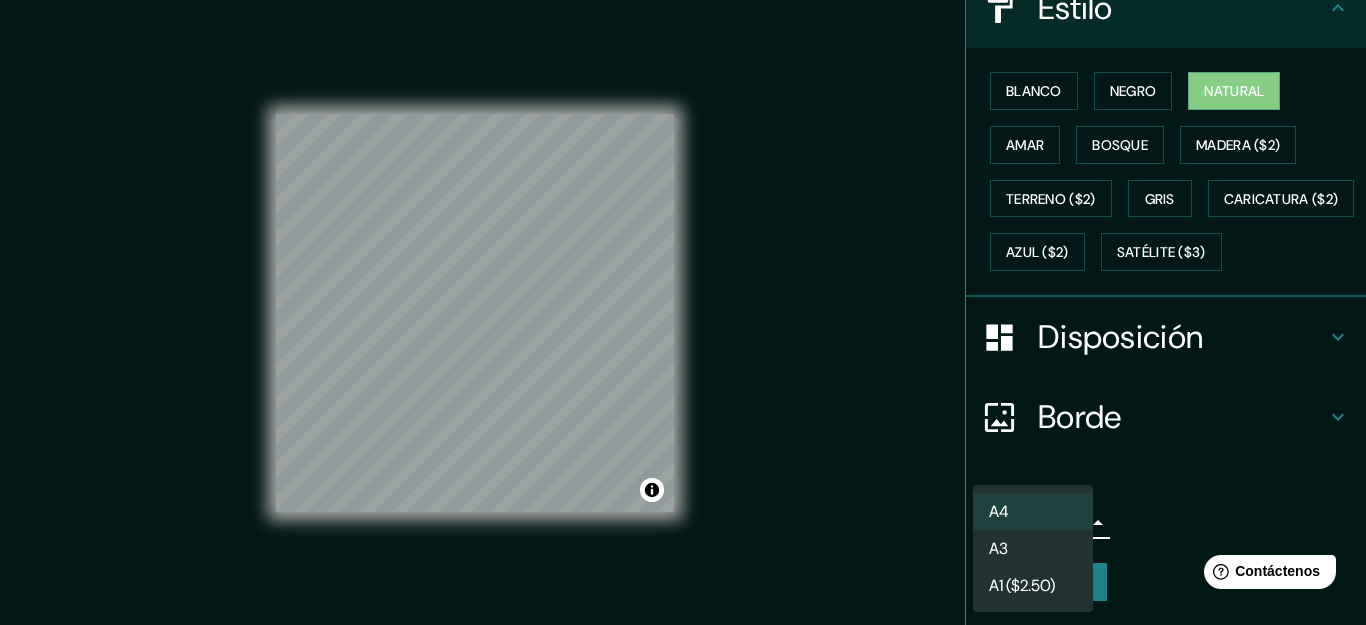 click on "A3" at bounding box center (1033, 548) 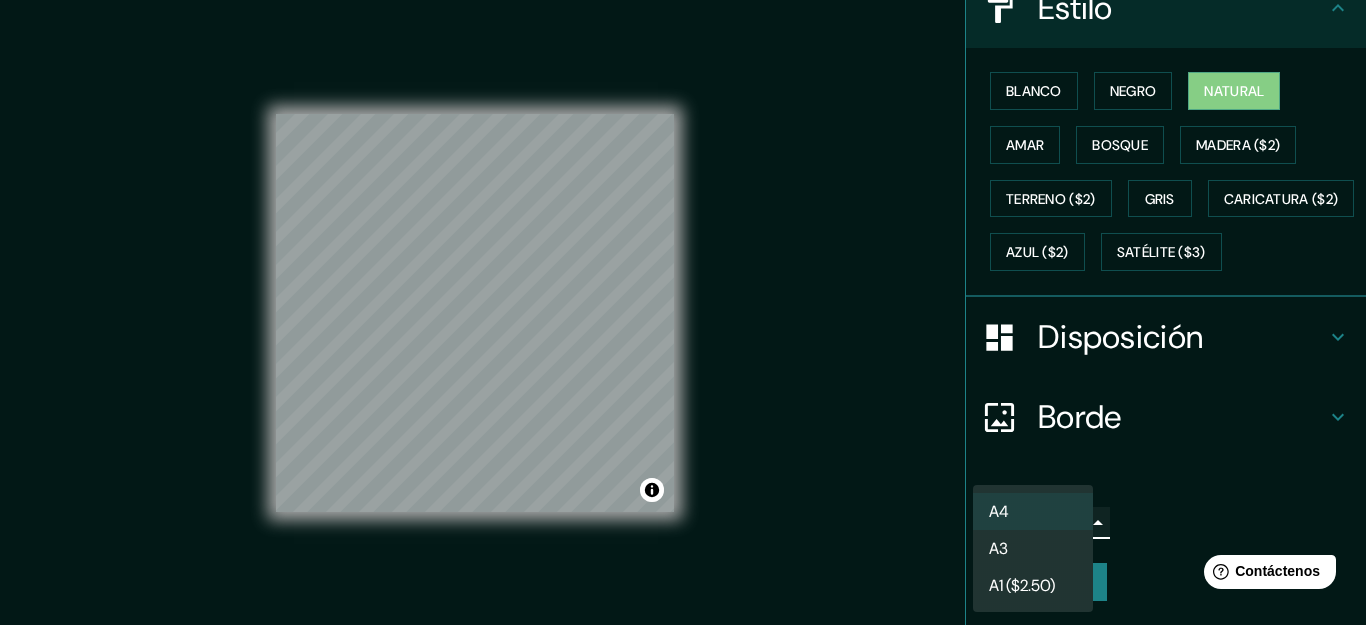 type on "a4" 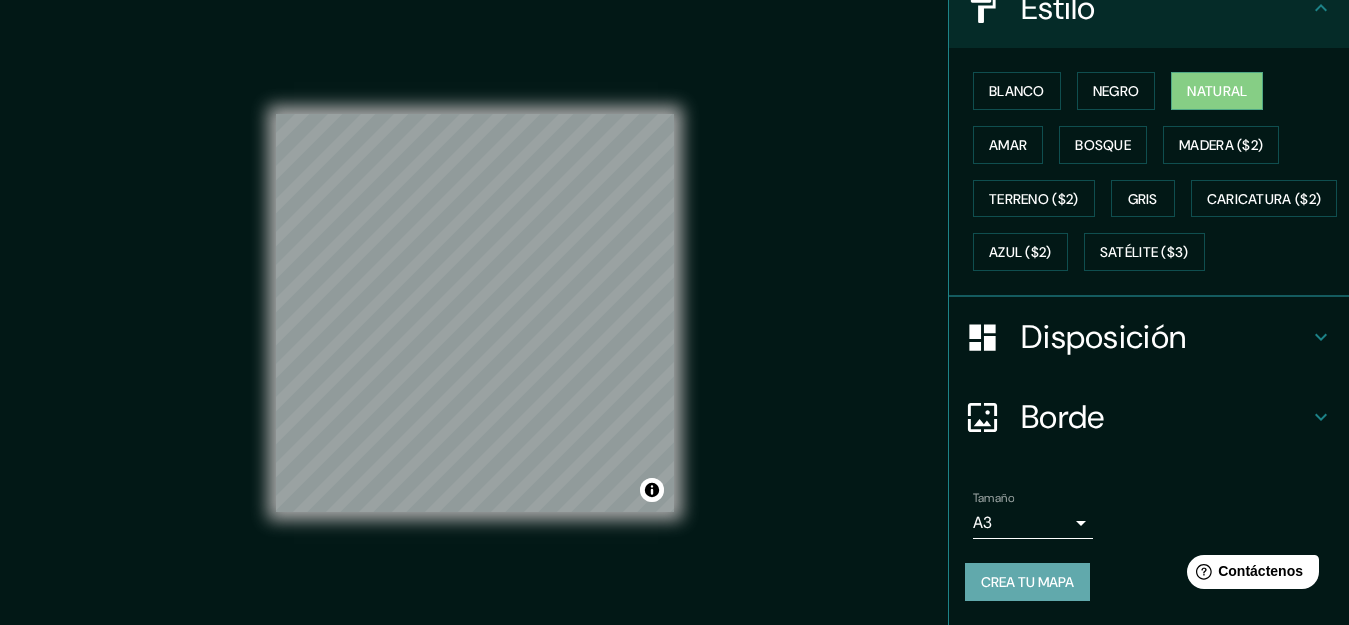 click on "Crea tu mapa" at bounding box center [1027, 582] 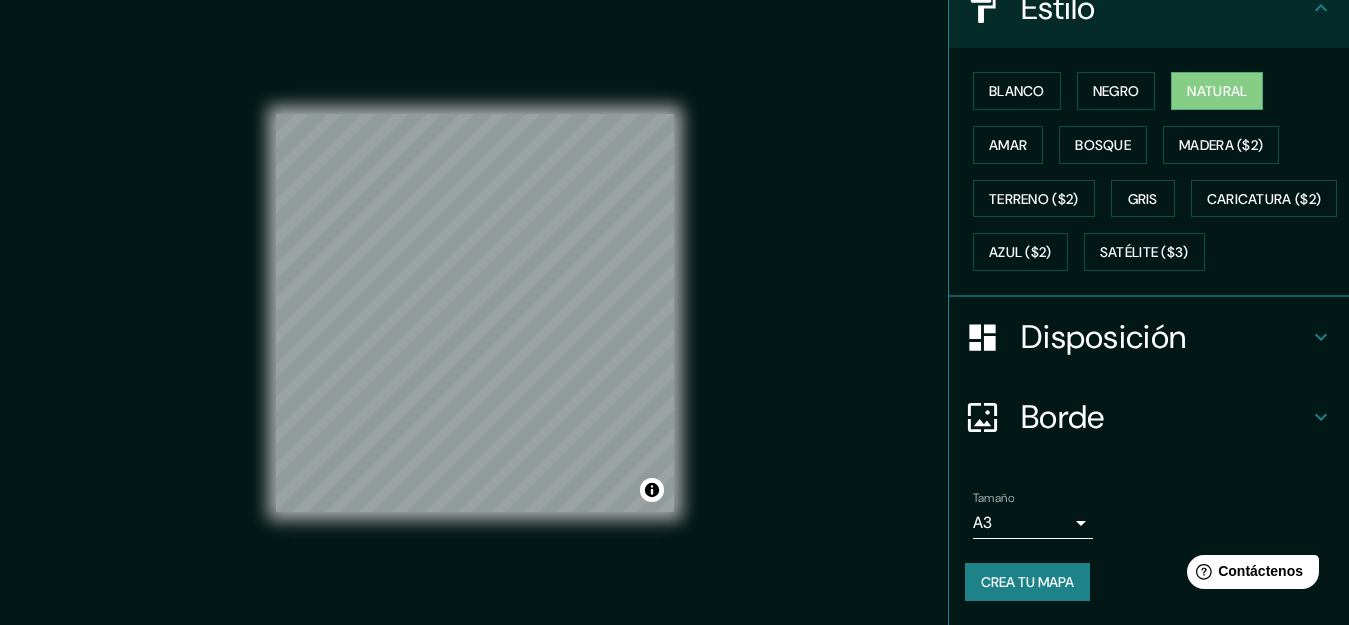 click on "Crea tu mapa" at bounding box center (1027, 582) 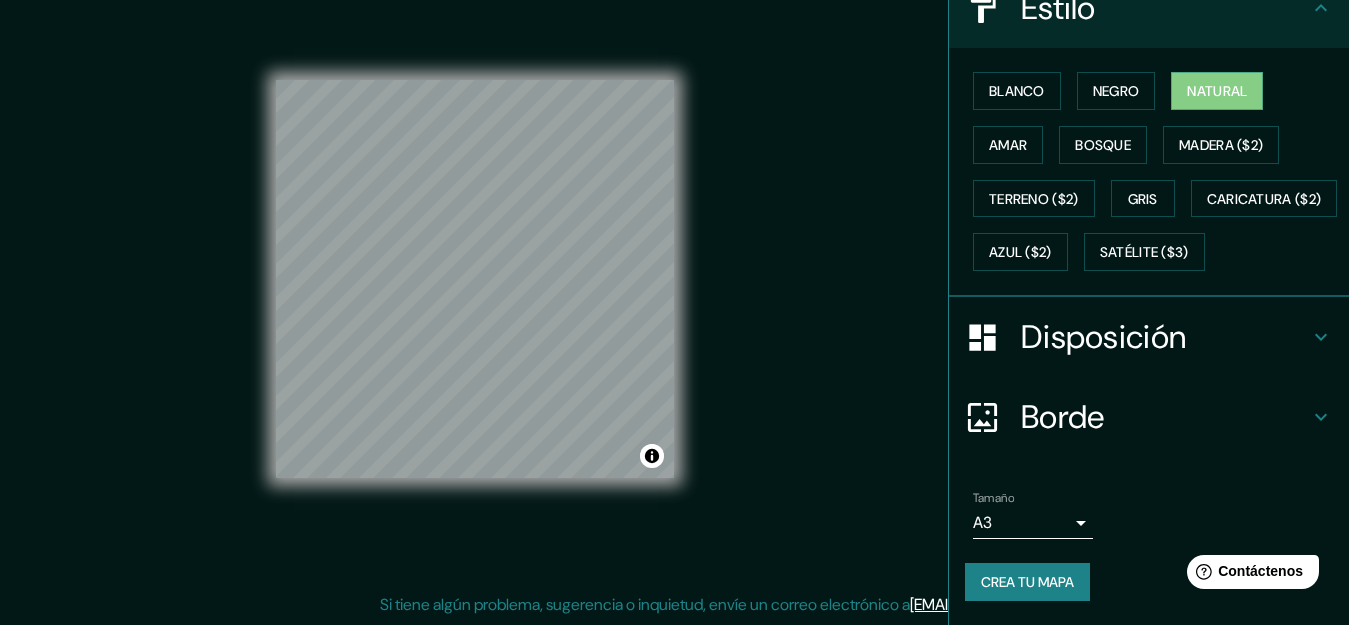 click on "Borde" at bounding box center (1063, 417) 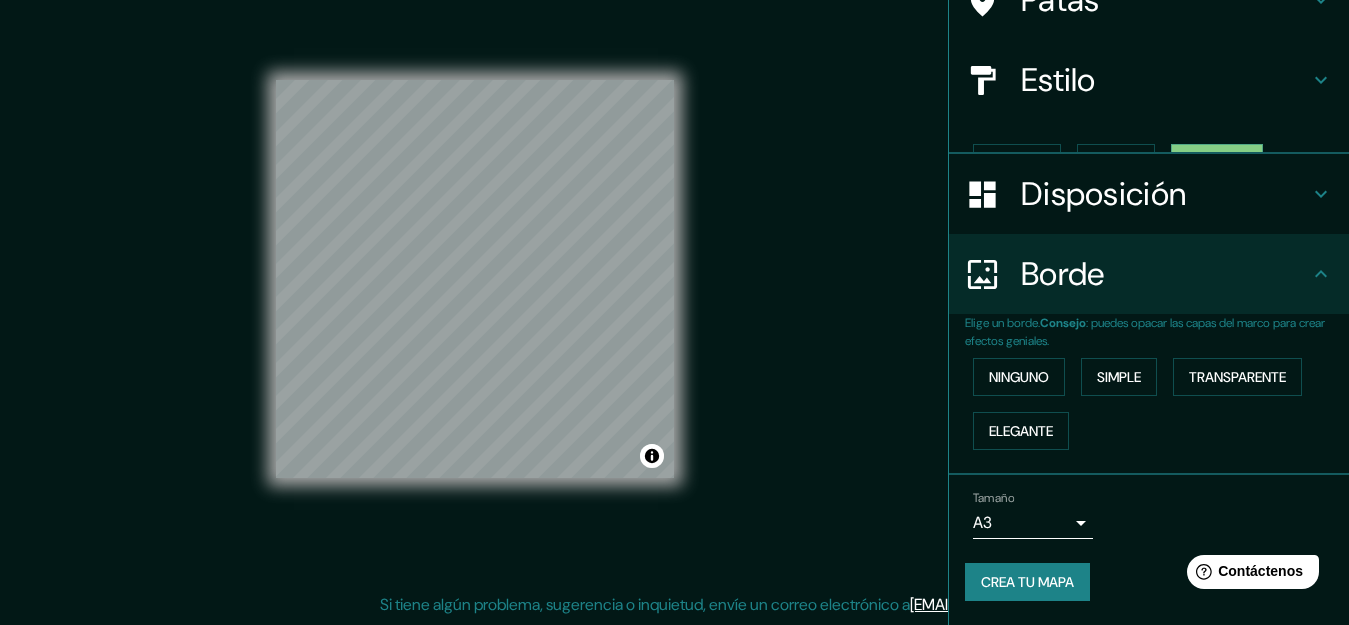 scroll, scrollTop: 152, scrollLeft: 0, axis: vertical 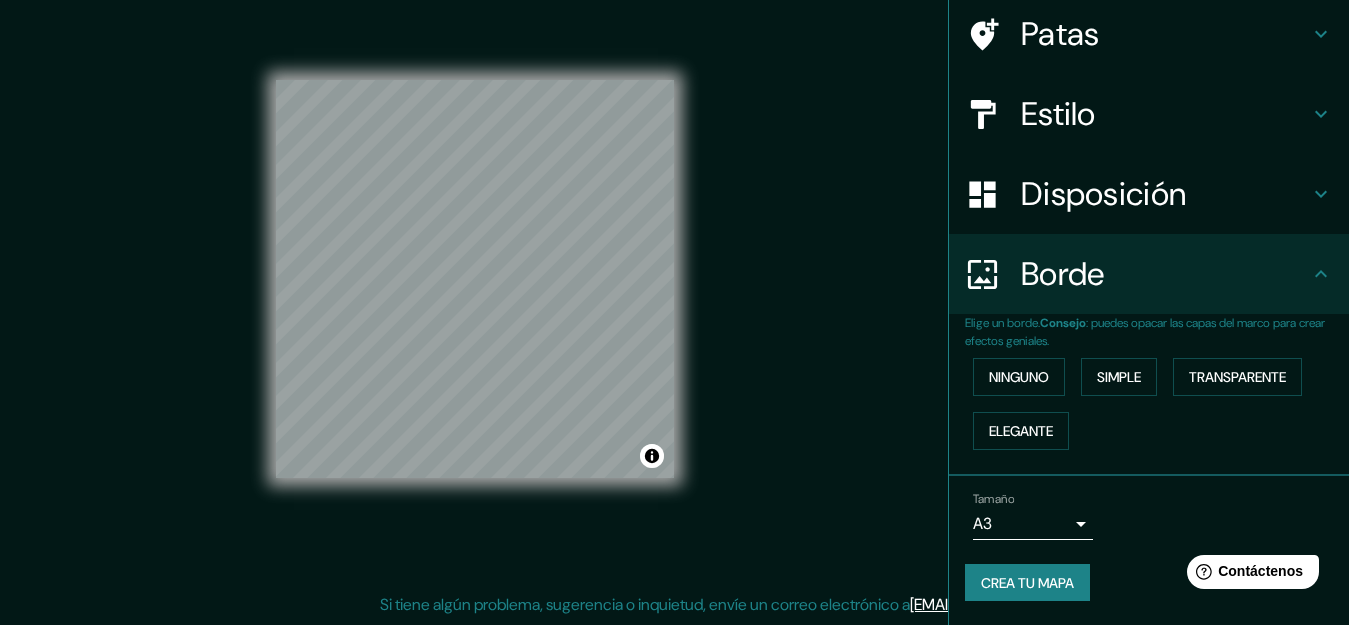 click on "Disposición" at bounding box center [1103, 194] 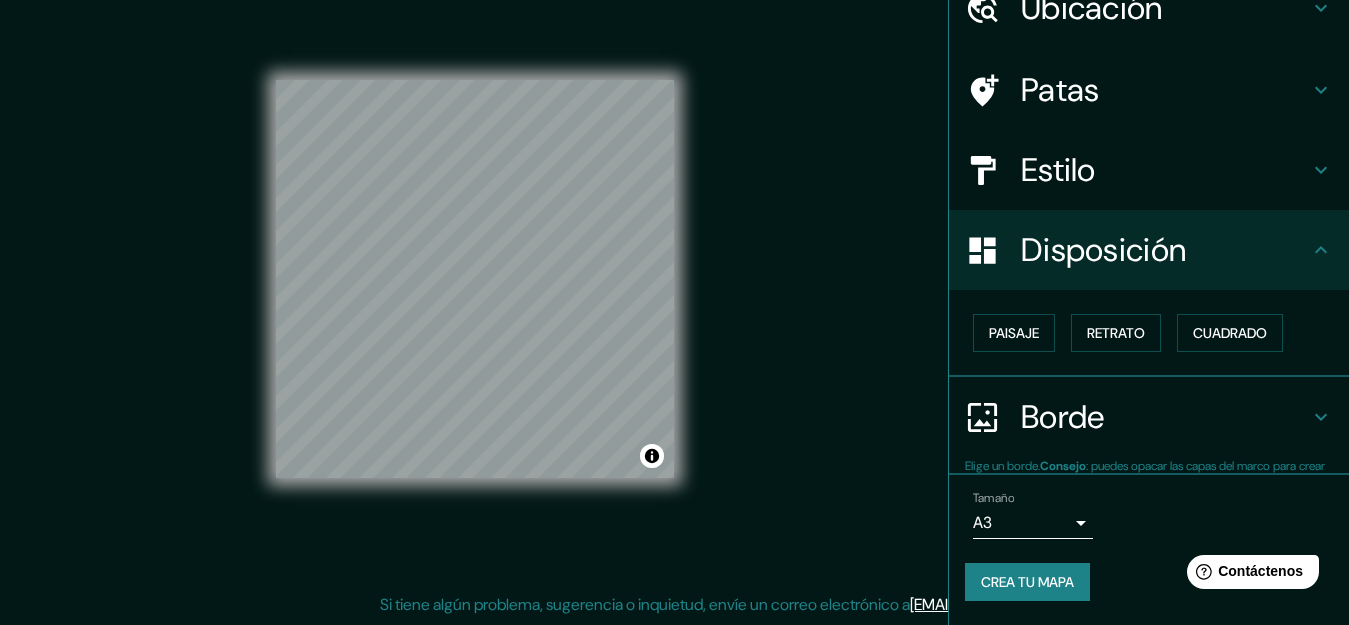 scroll, scrollTop: 96, scrollLeft: 0, axis: vertical 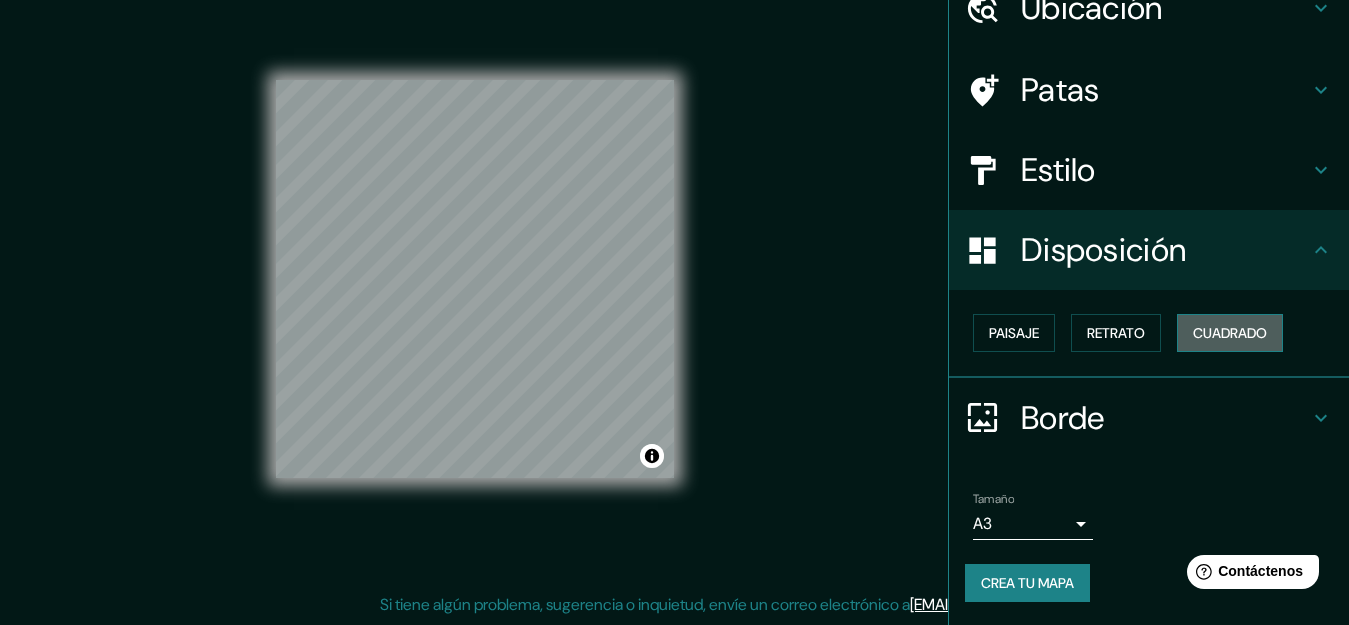click on "Cuadrado" at bounding box center (1230, 333) 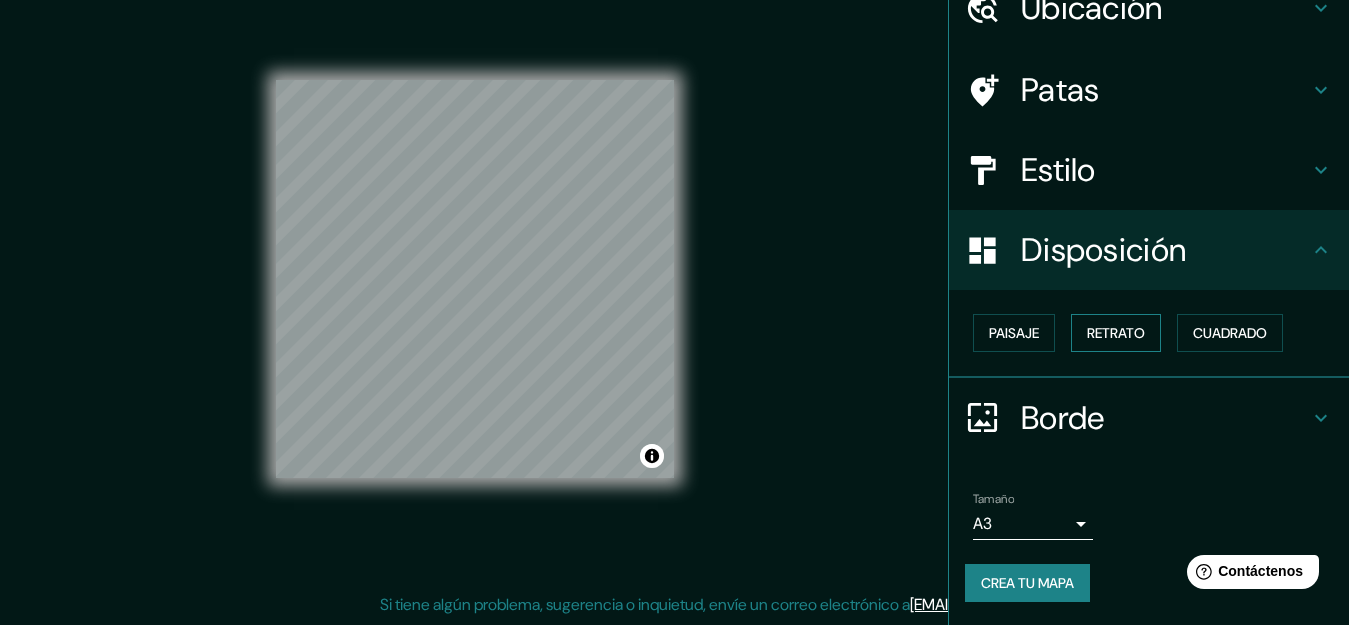 click on "Retrato" at bounding box center [1116, 333] 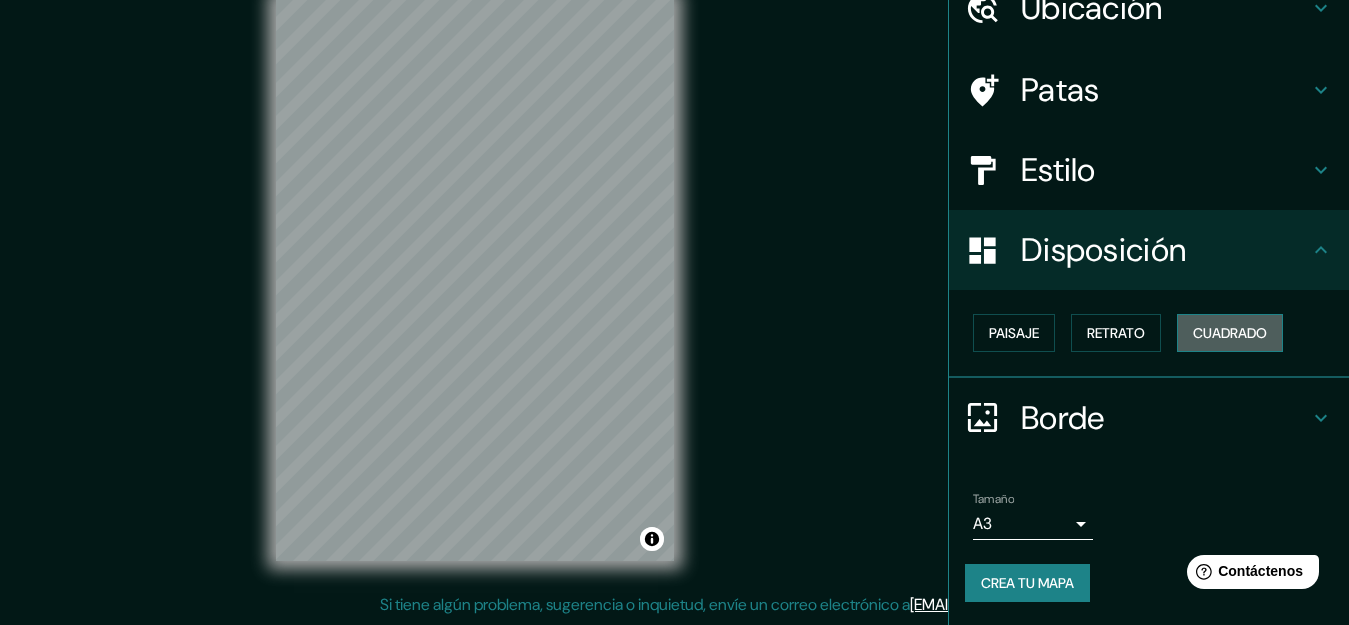 click on "Cuadrado" at bounding box center (1230, 333) 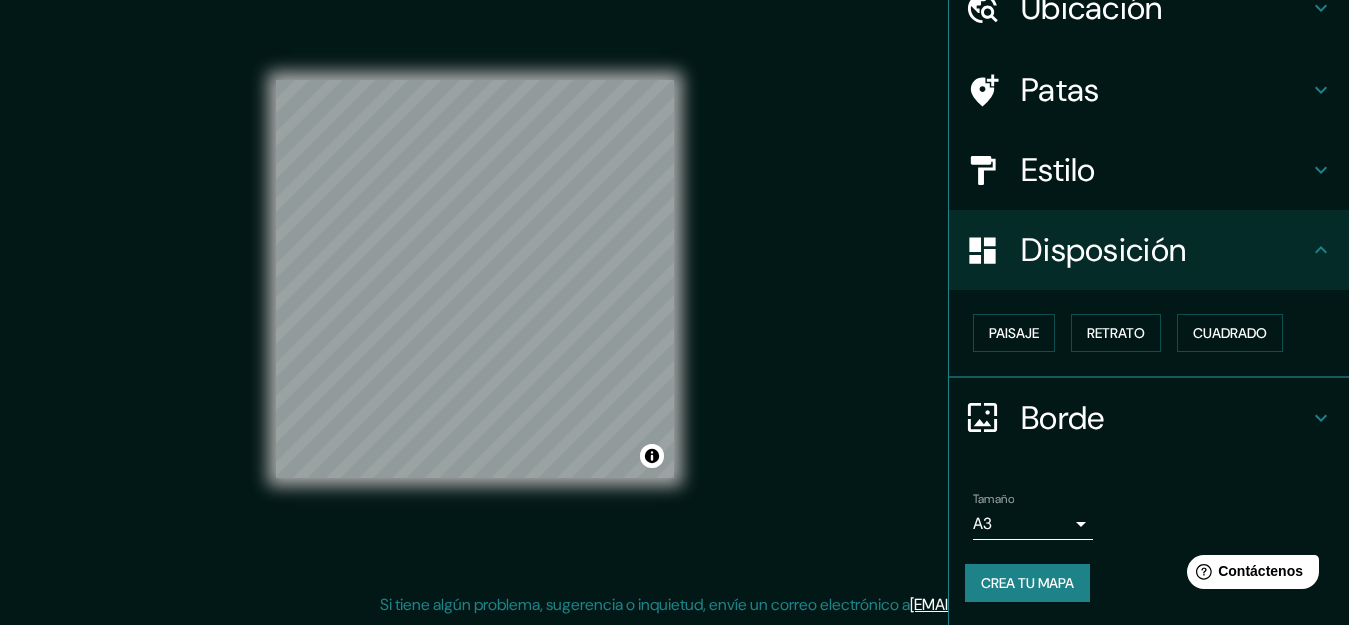 click on "Crea tu mapa" at bounding box center (1027, 583) 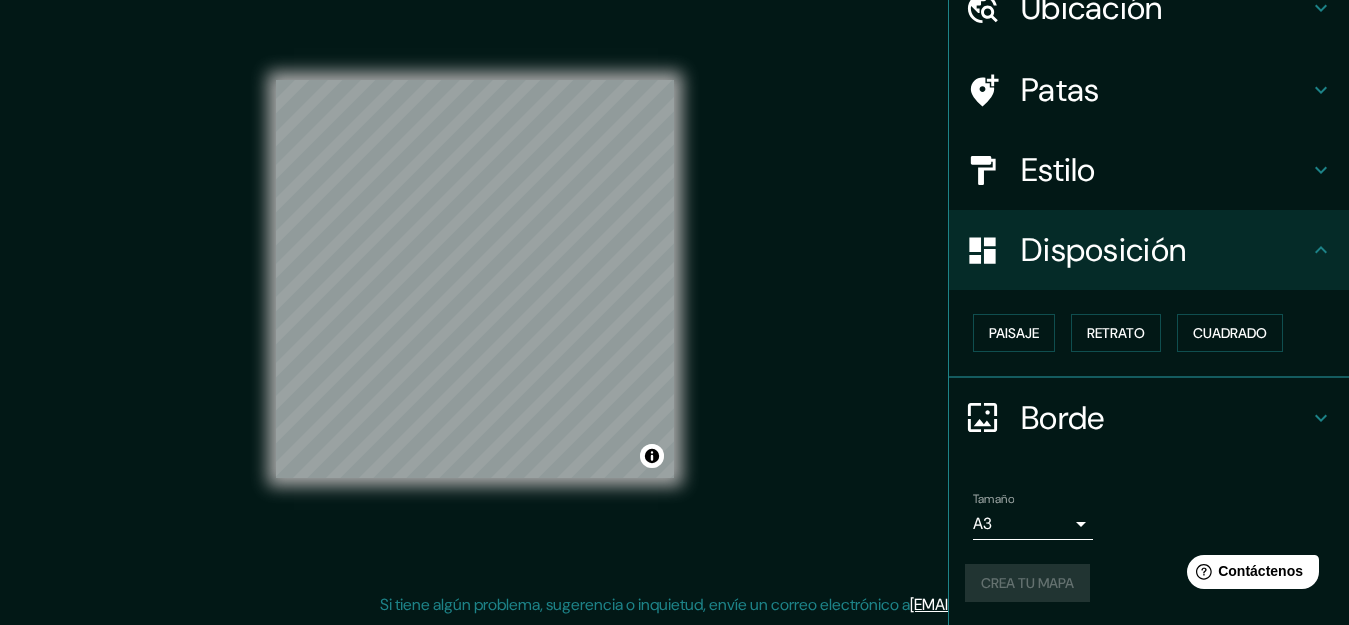 scroll, scrollTop: 0, scrollLeft: 0, axis: both 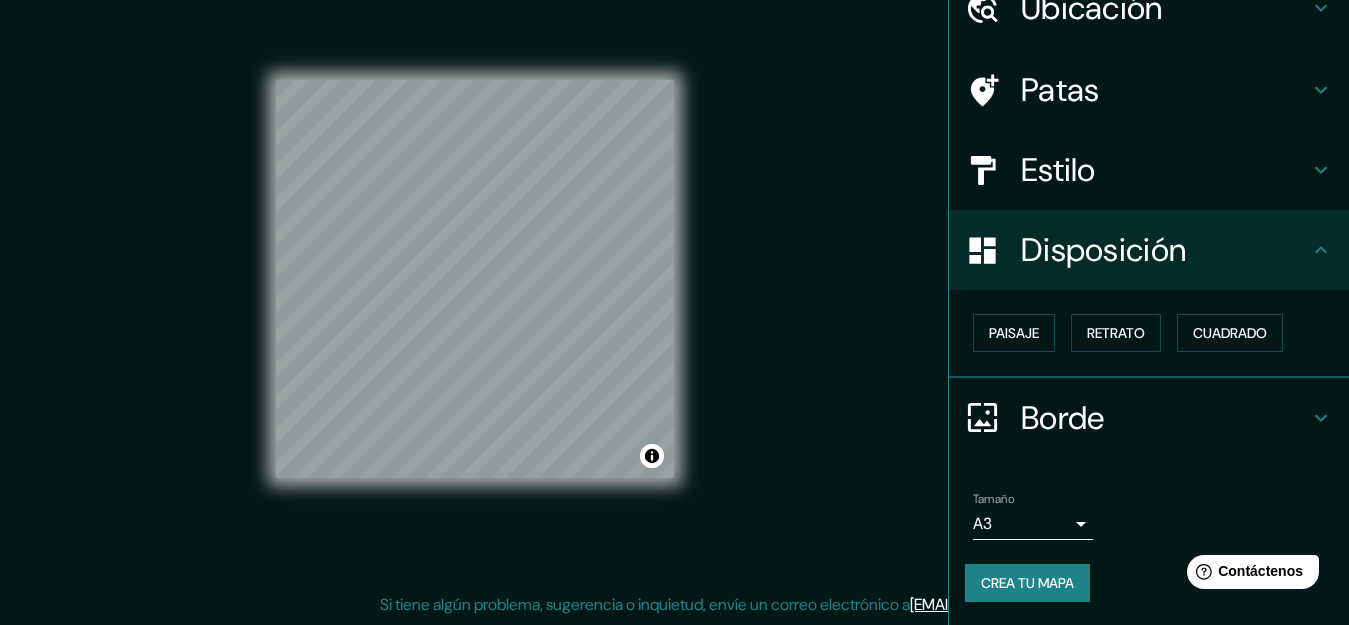 drag, startPoint x: 1029, startPoint y: 576, endPoint x: 808, endPoint y: 194, distance: 441.32187 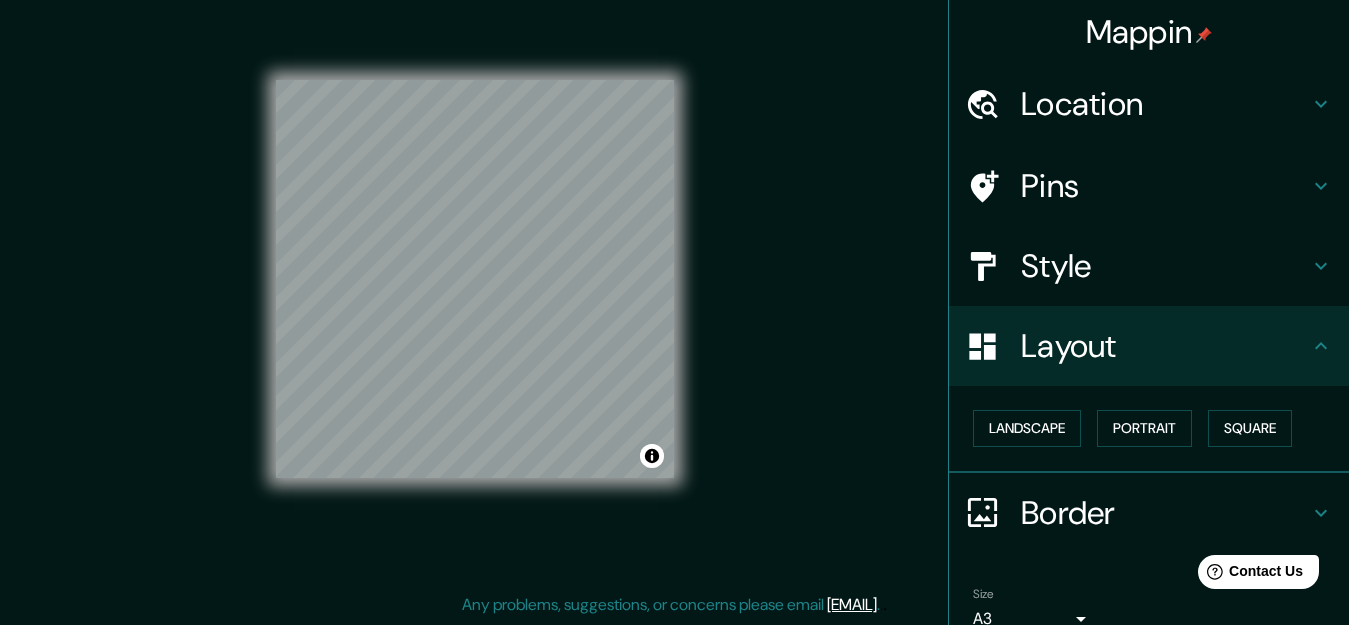 scroll, scrollTop: 94, scrollLeft: 0, axis: vertical 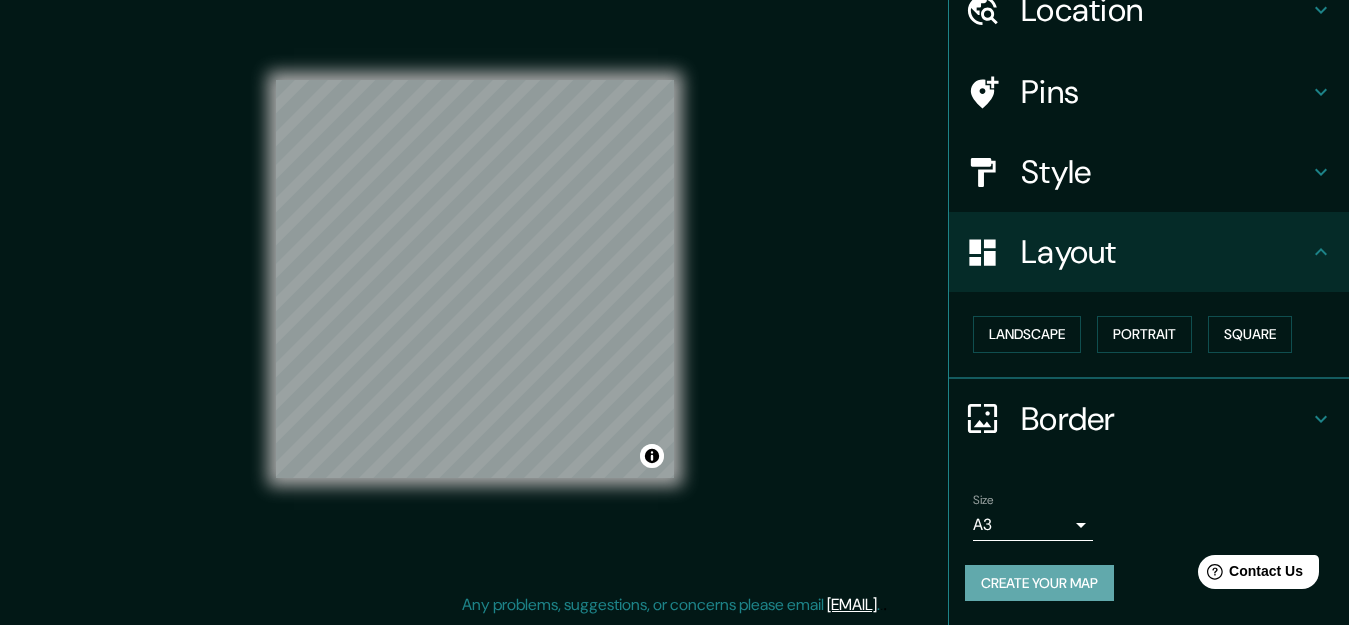 click on "Create your map" at bounding box center [1039, 583] 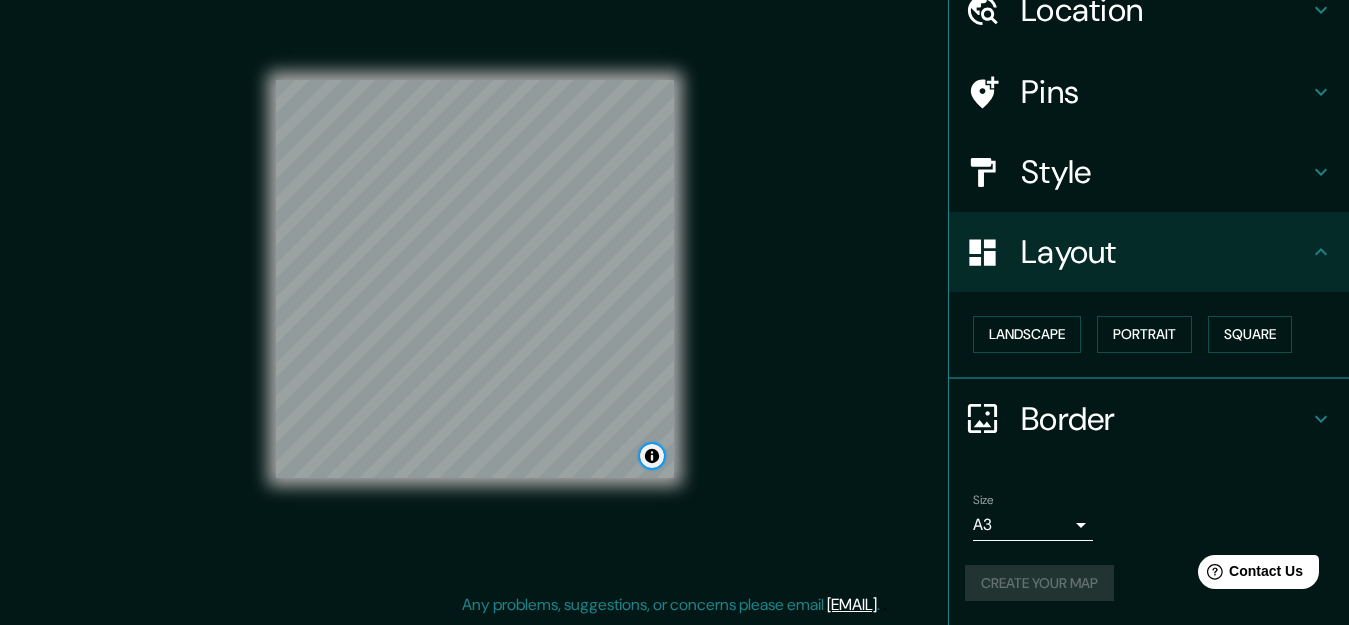 click at bounding box center [652, 456] 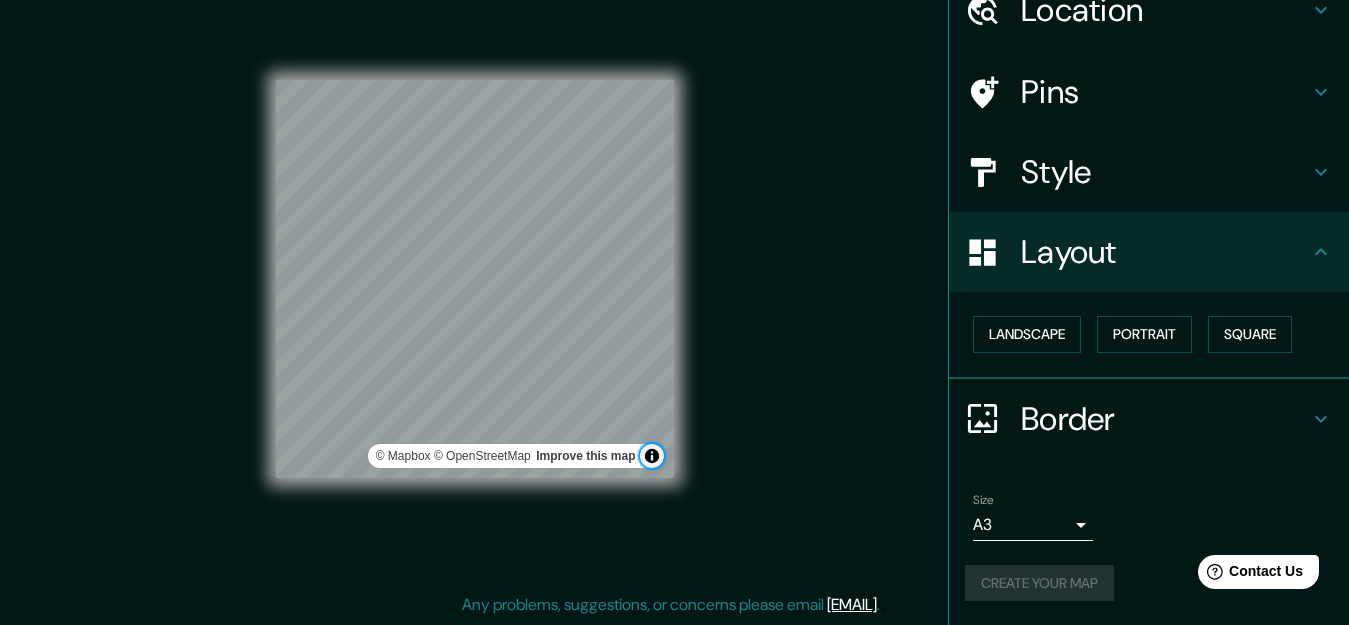click at bounding box center (652, 456) 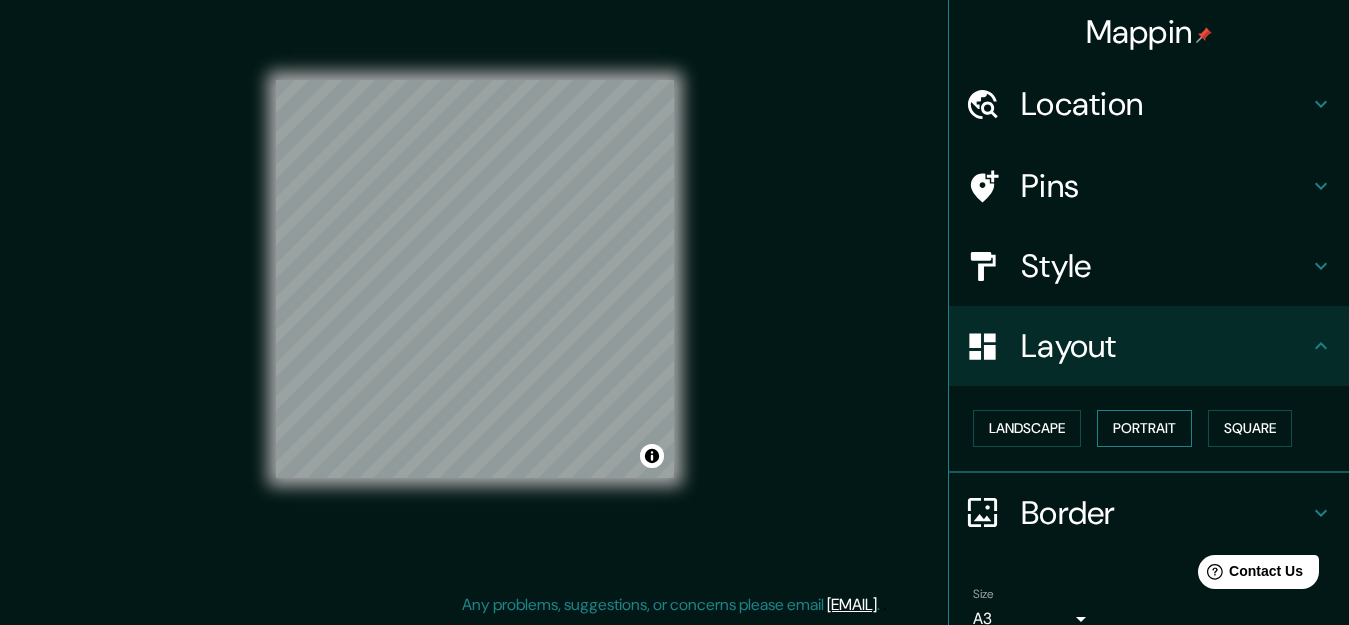 scroll, scrollTop: 94, scrollLeft: 0, axis: vertical 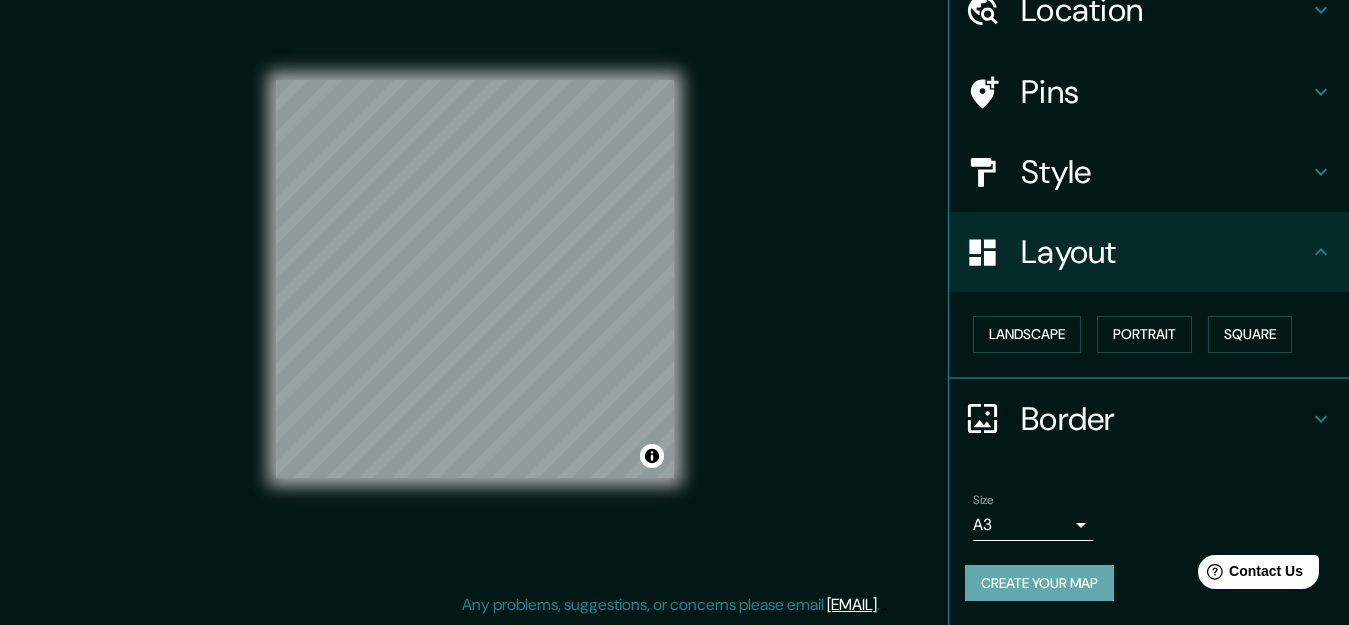 click on "Create your map" at bounding box center [1039, 583] 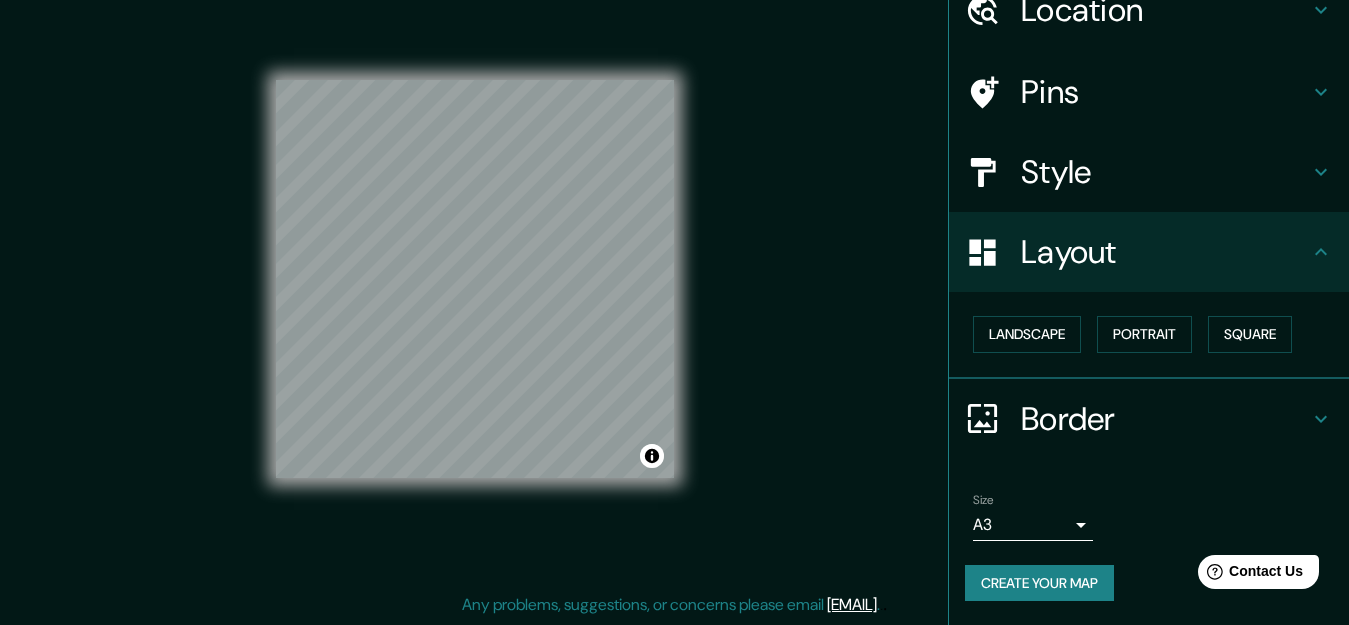 click on "Create your map" at bounding box center (1039, 583) 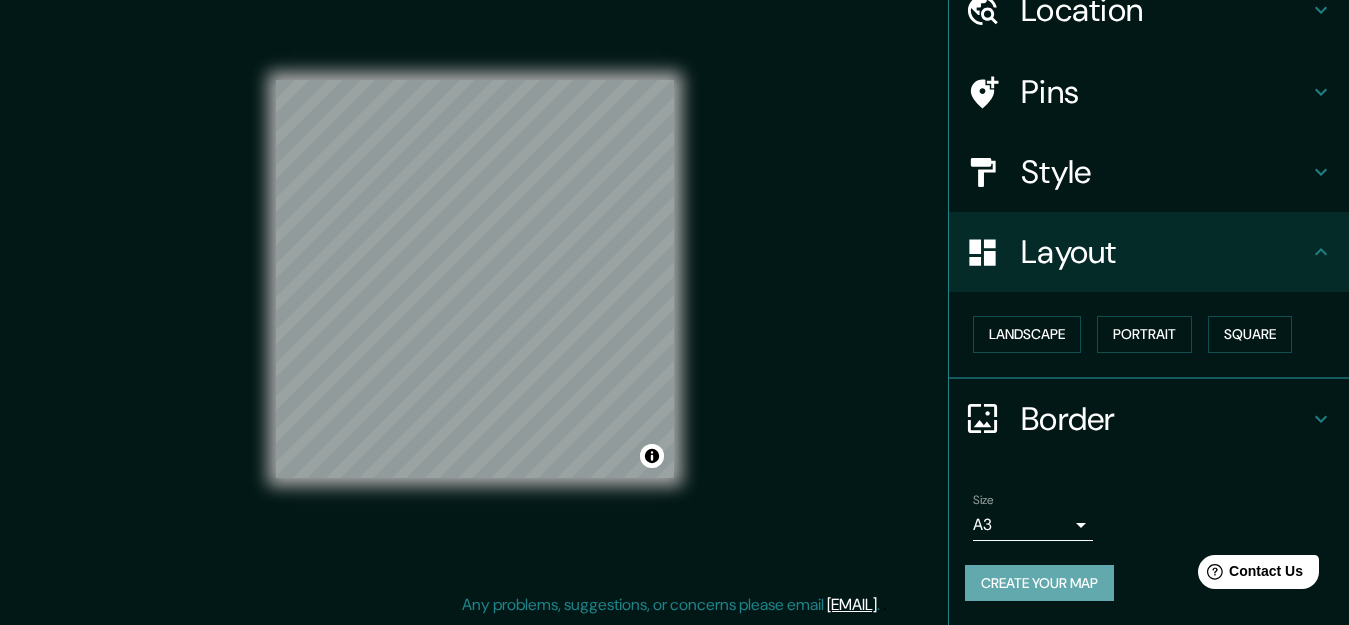 click on "Create your map" at bounding box center [1039, 583] 